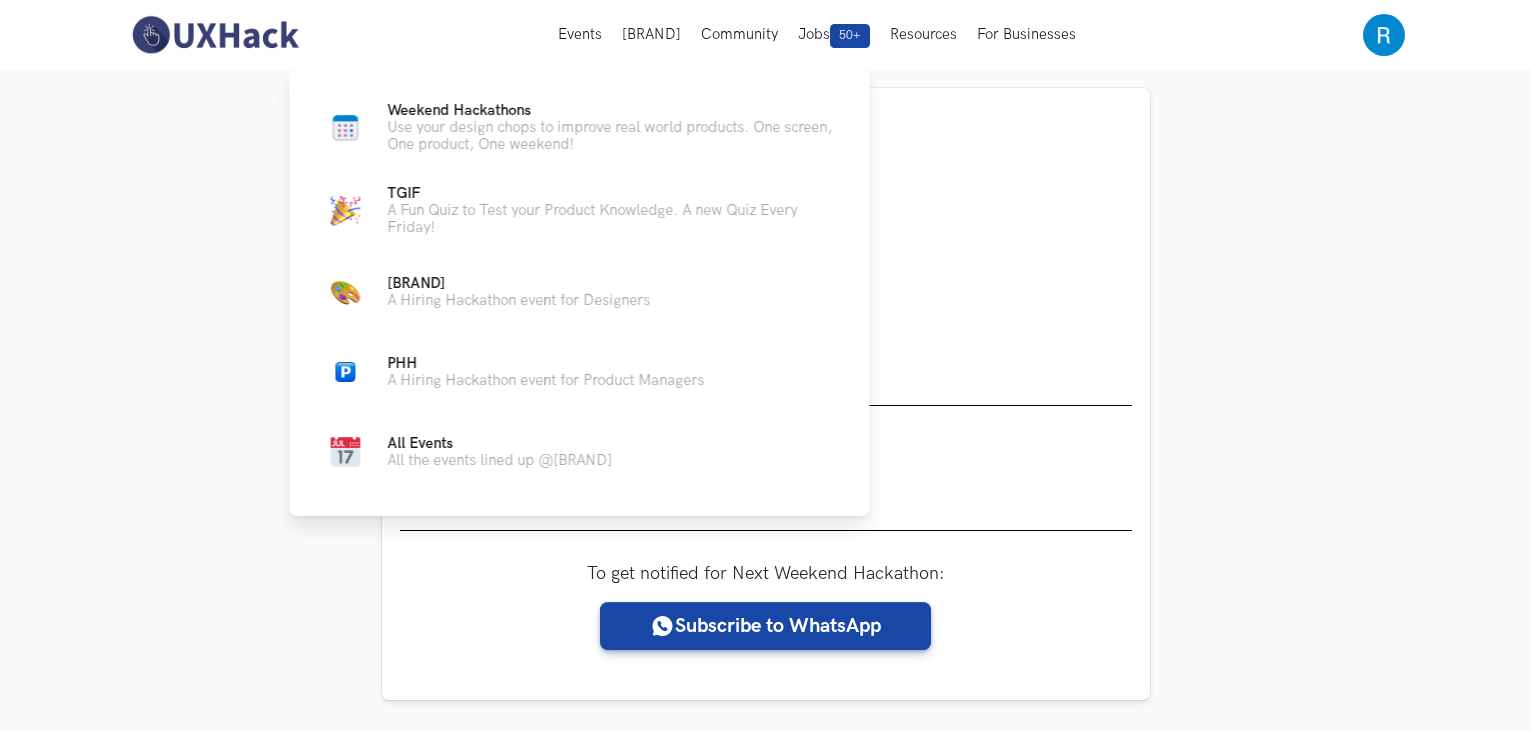 scroll, scrollTop: 0, scrollLeft: 0, axis: both 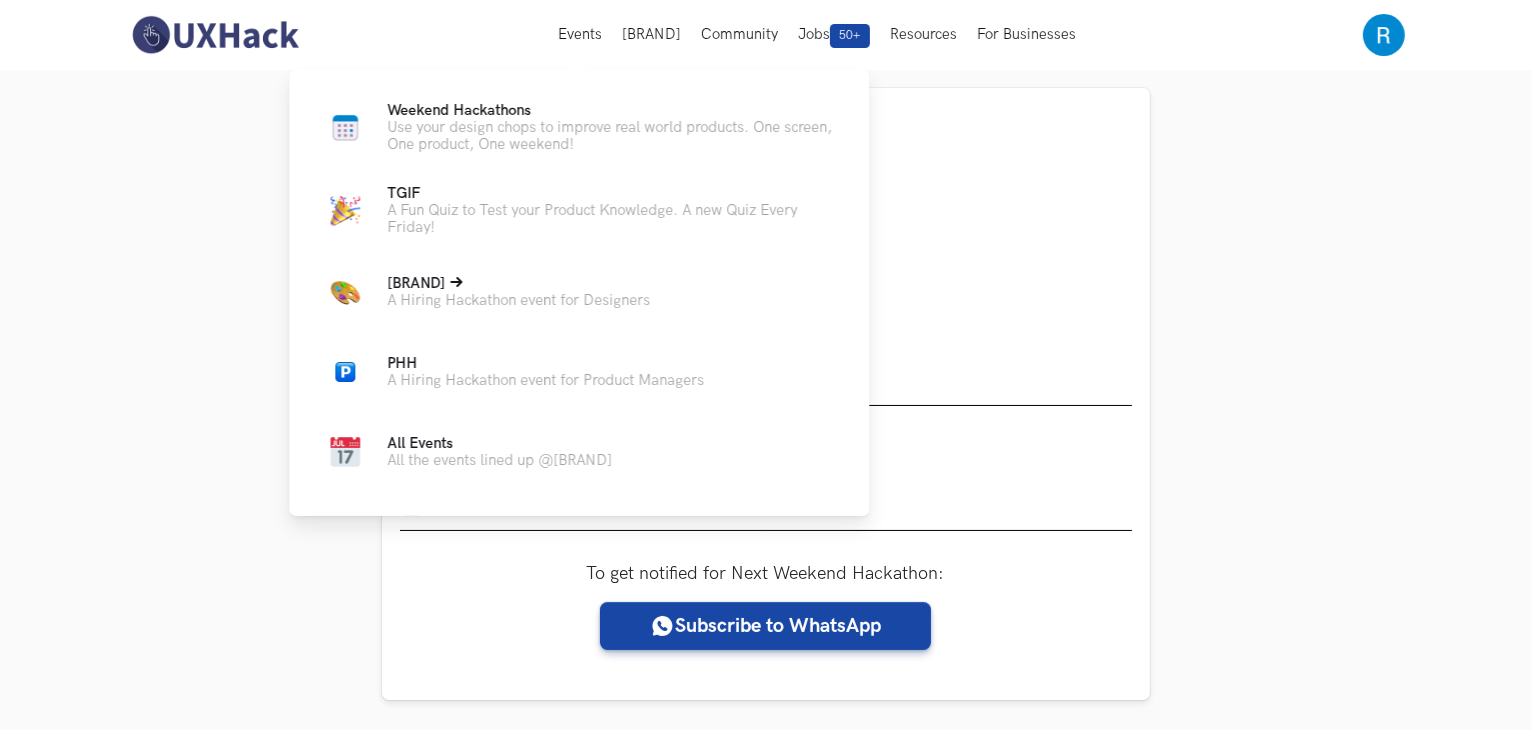 click on "A Hiring Hackathon event for Designers" at bounding box center (518, 300) 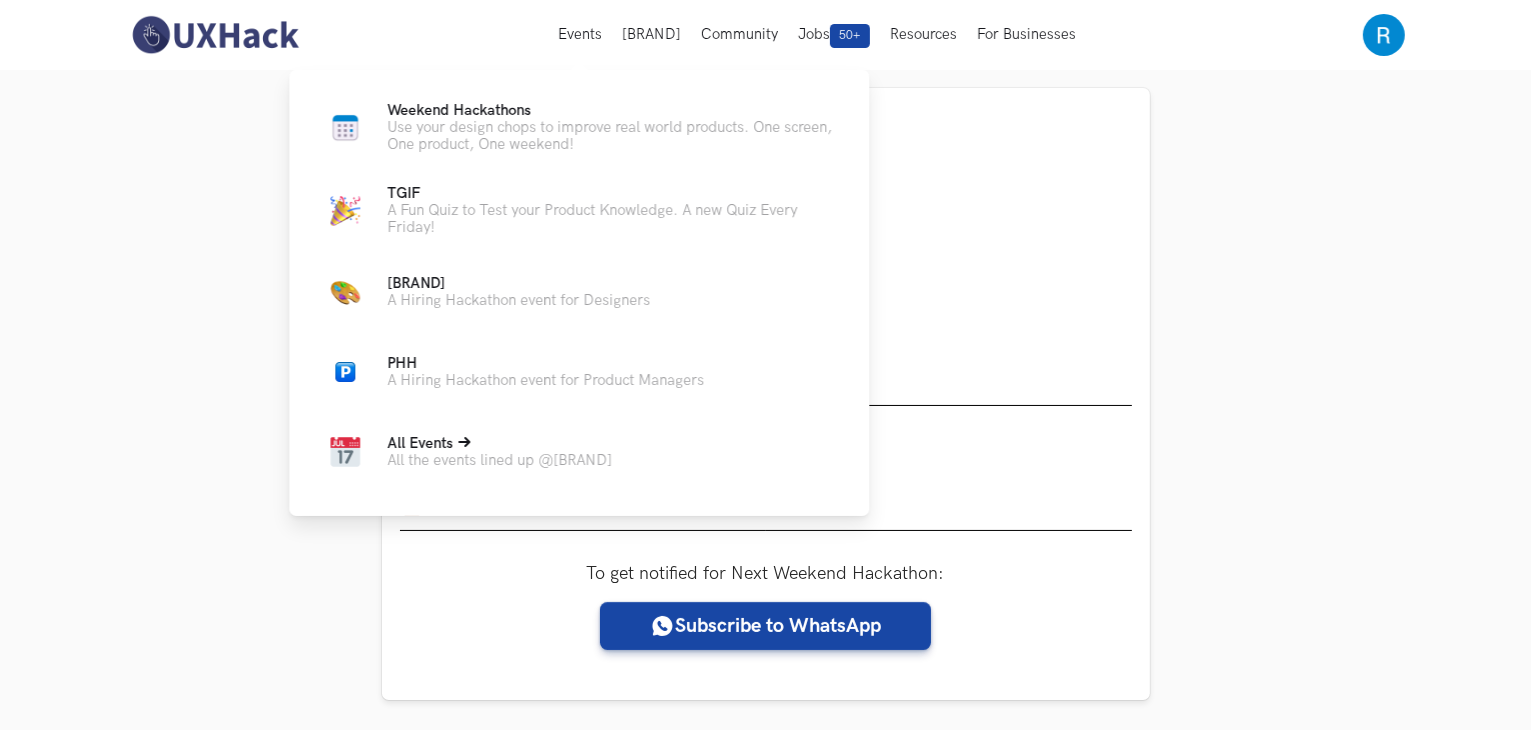 click on "All the events lined up @UXHack" at bounding box center [499, 460] 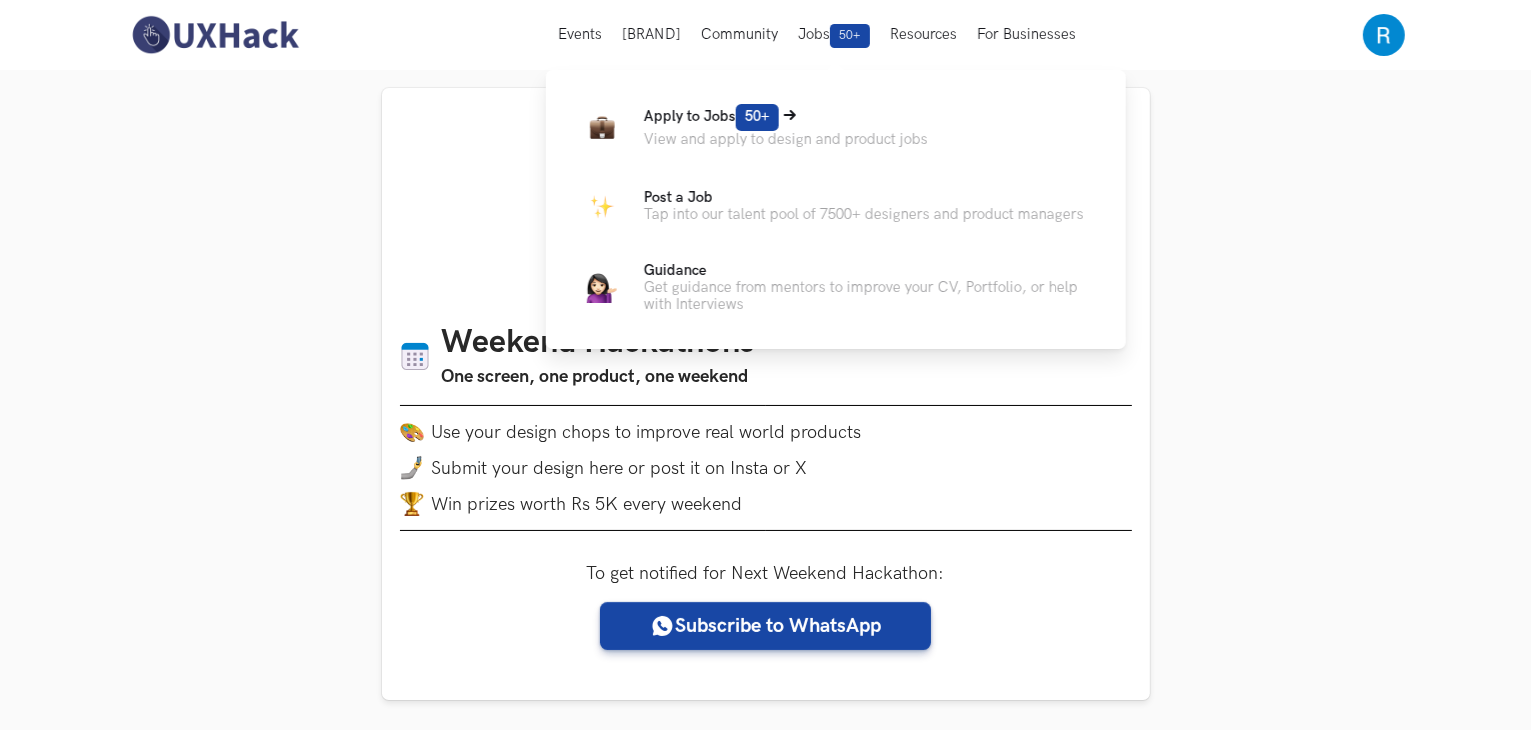 click at bounding box center [790, 115] 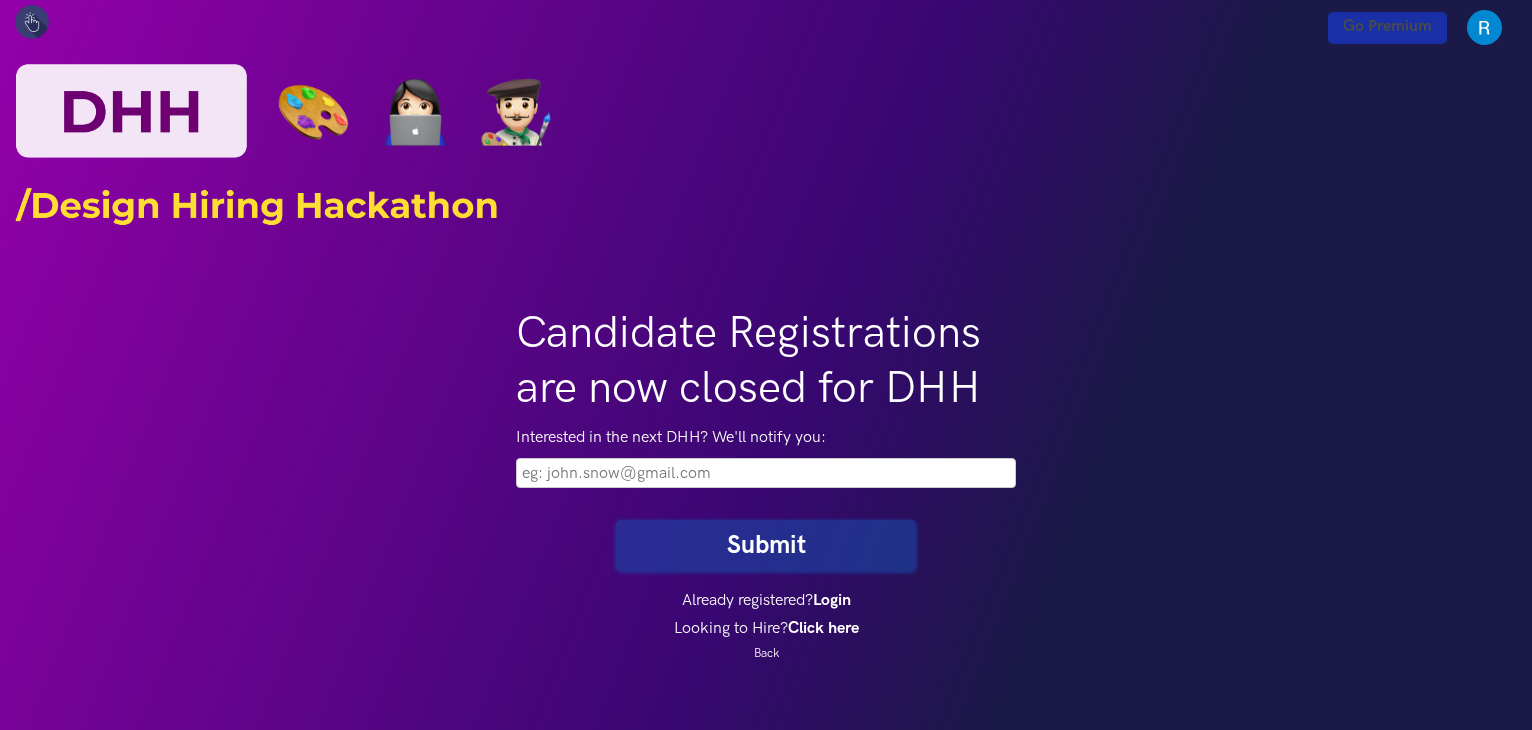 scroll, scrollTop: 0, scrollLeft: 0, axis: both 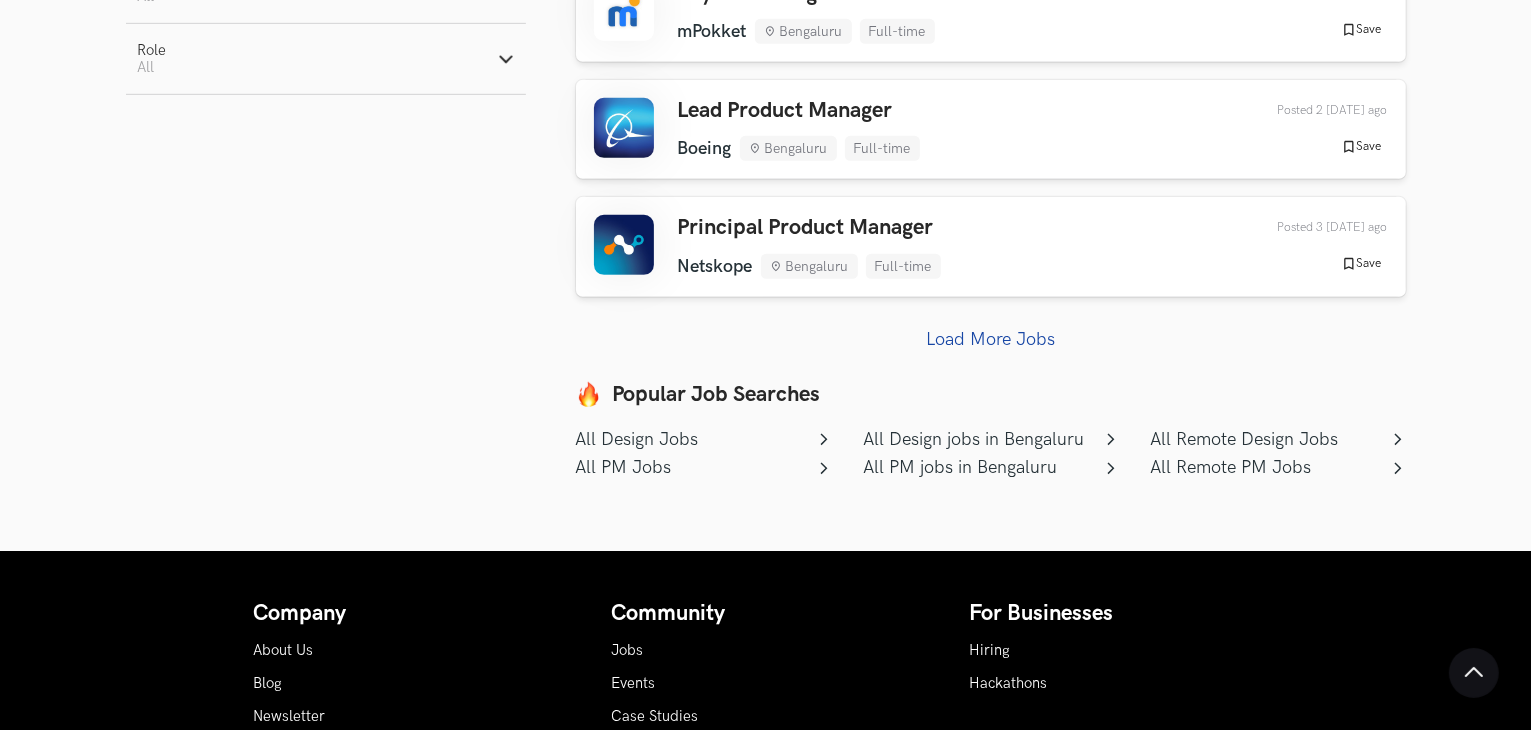 click on "Load More Jobs" at bounding box center [990, 339] 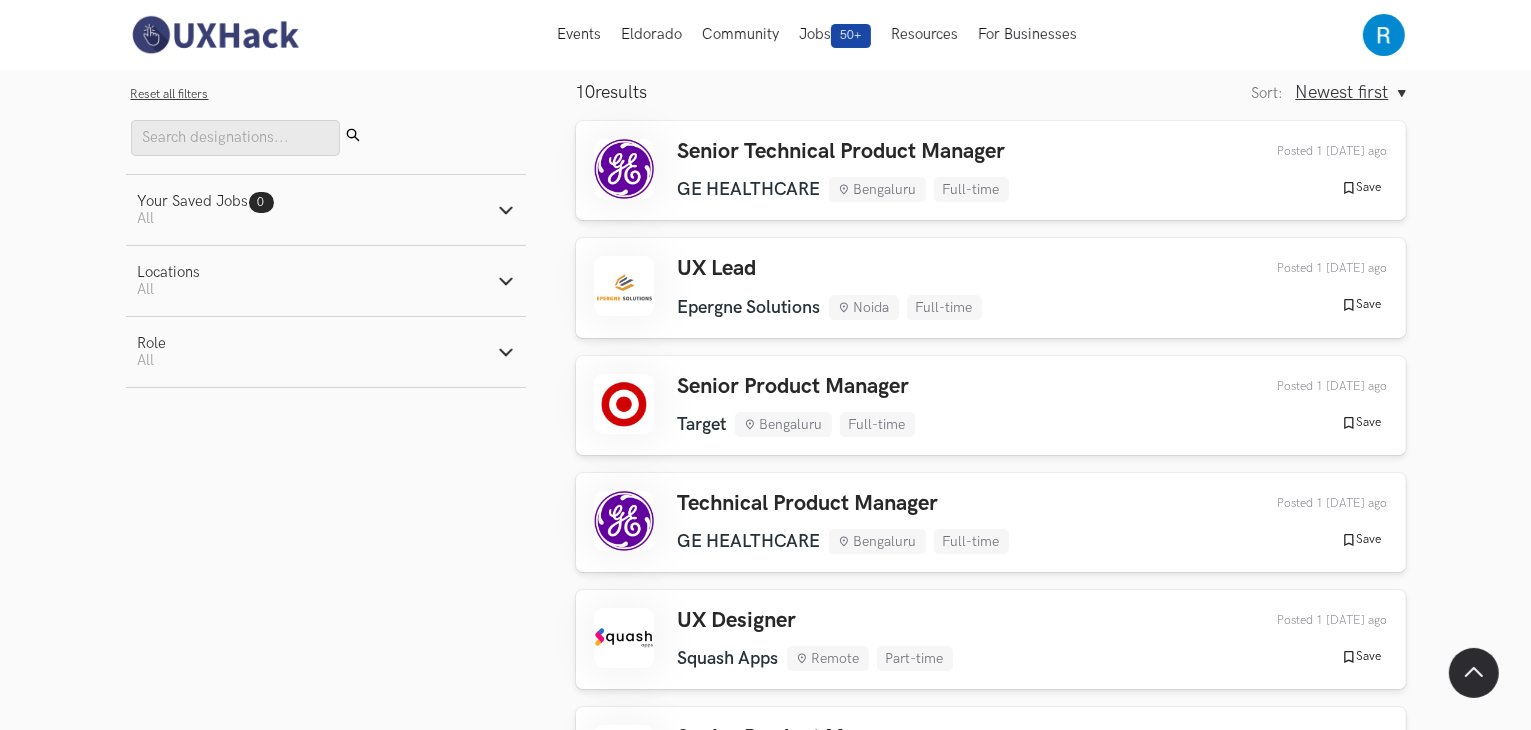 scroll, scrollTop: 0, scrollLeft: 0, axis: both 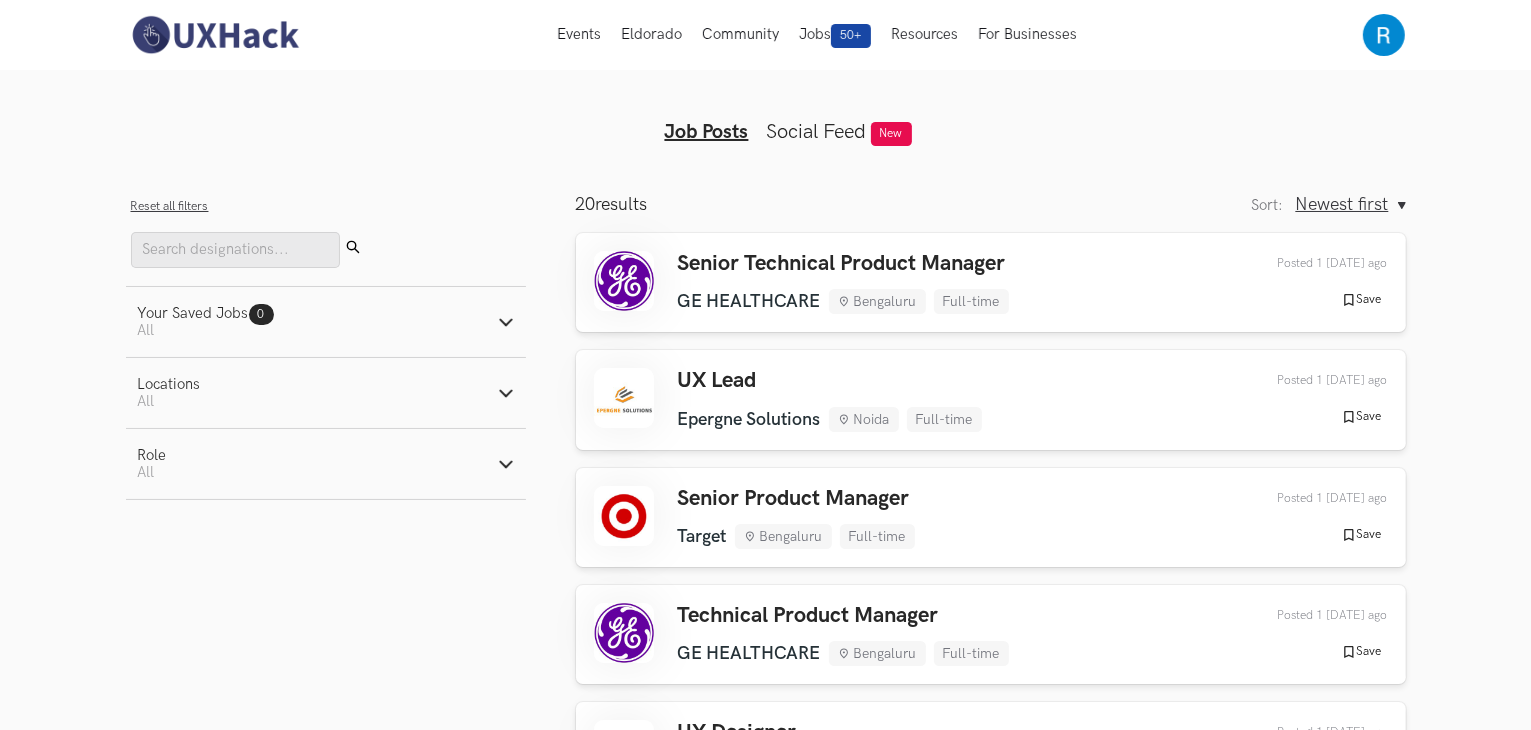 click on "Role Active filters: All" at bounding box center [326, 464] 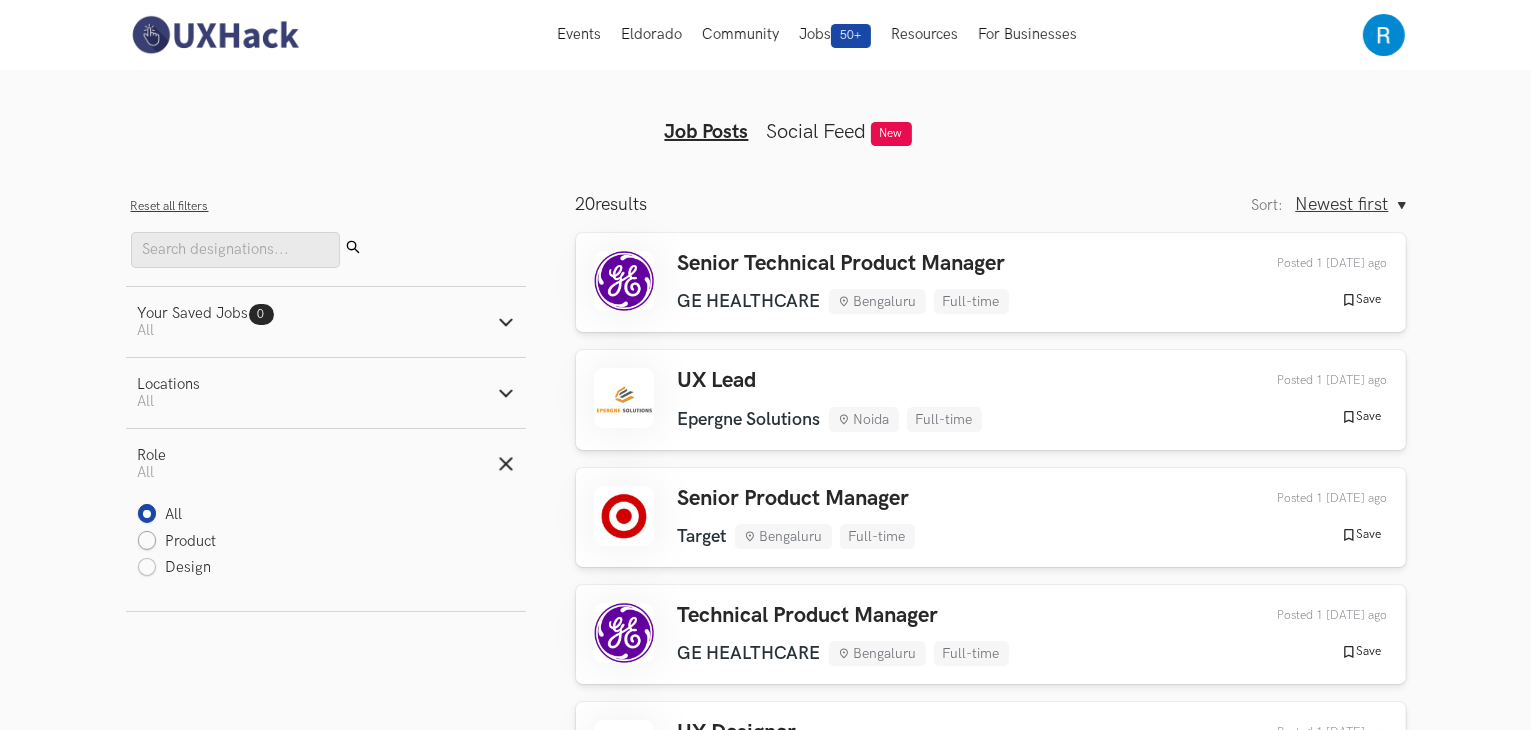 click on "Product" at bounding box center [177, 542] 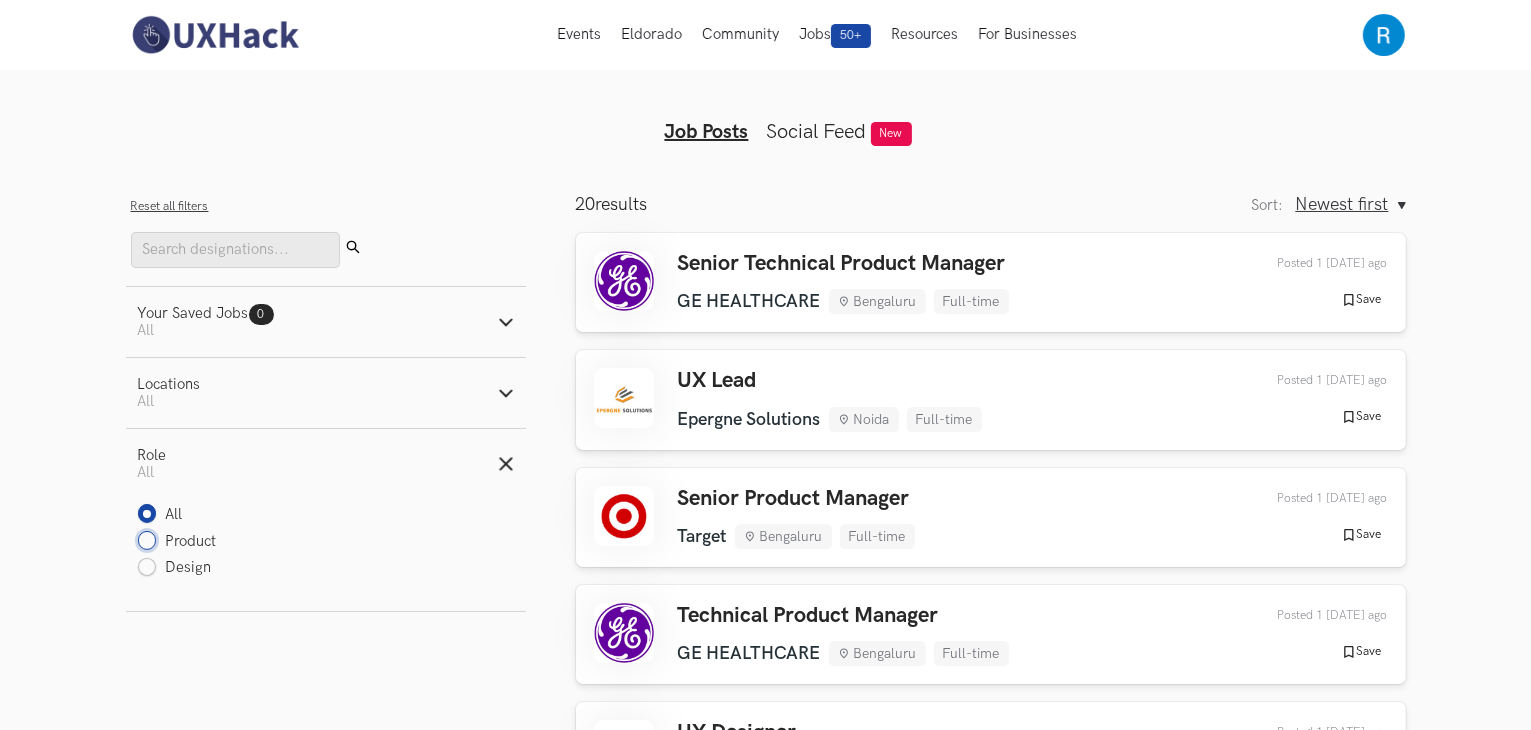 click on "Product" at bounding box center [147, 542] 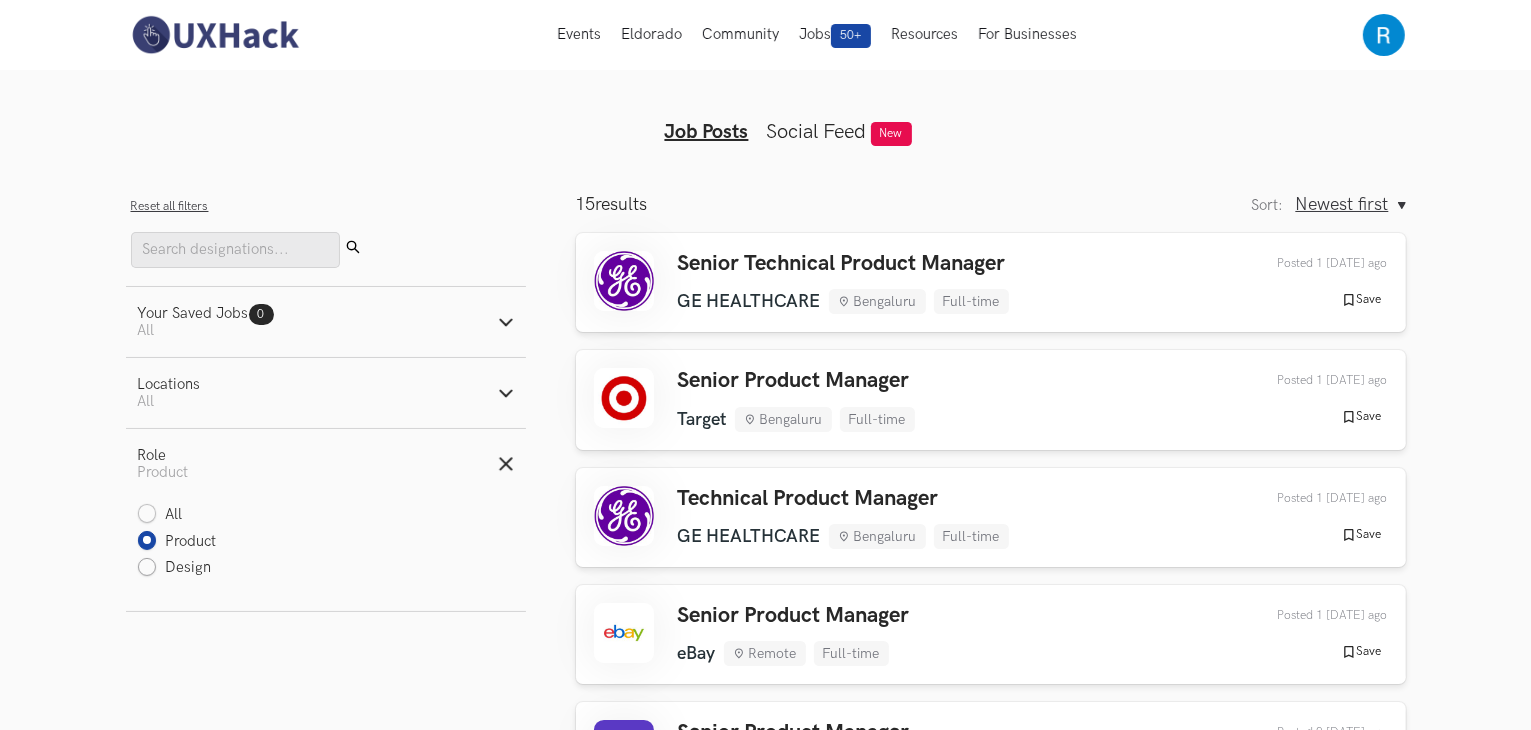 click on "Design" at bounding box center [175, 568] 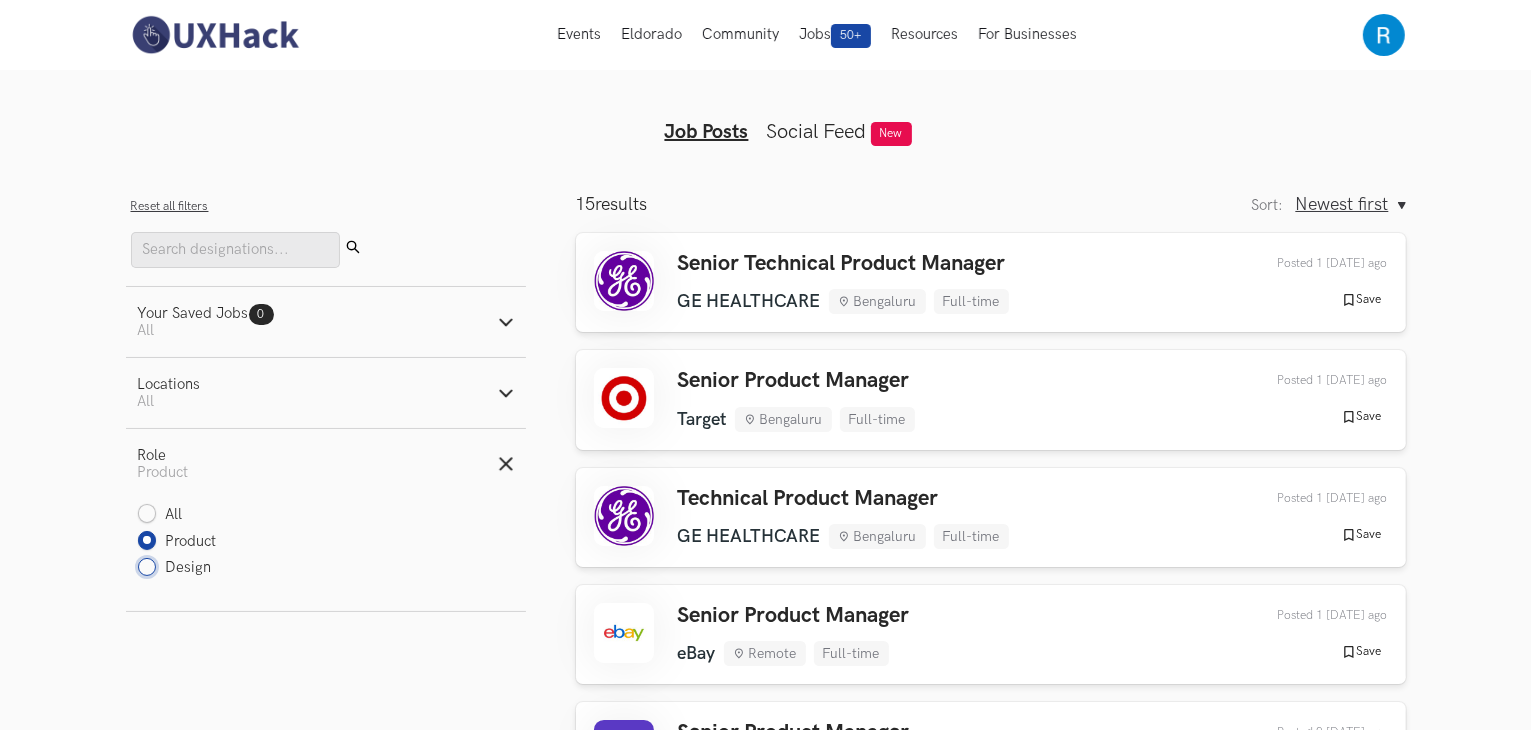 click on "Design" at bounding box center [147, 568] 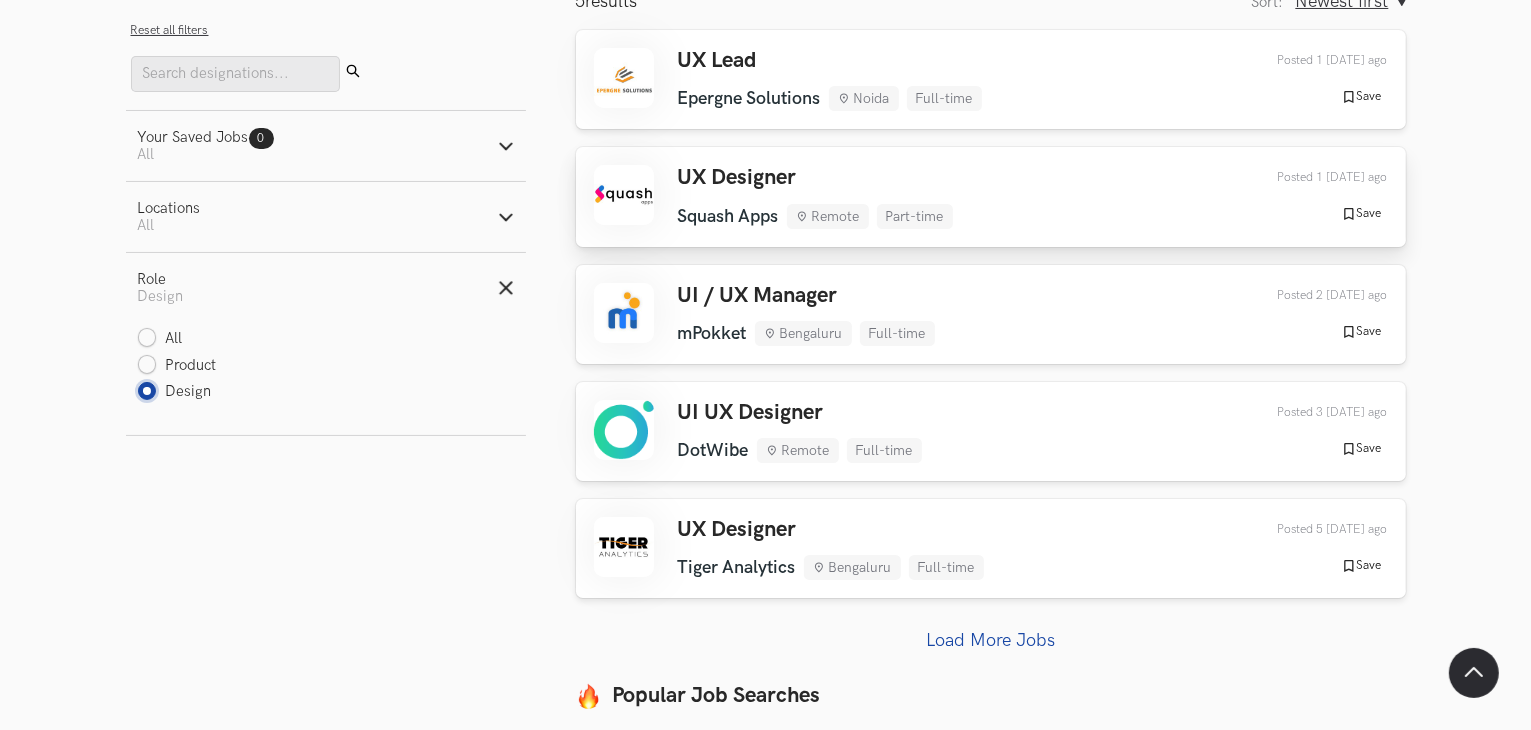 scroll, scrollTop: 358, scrollLeft: 0, axis: vertical 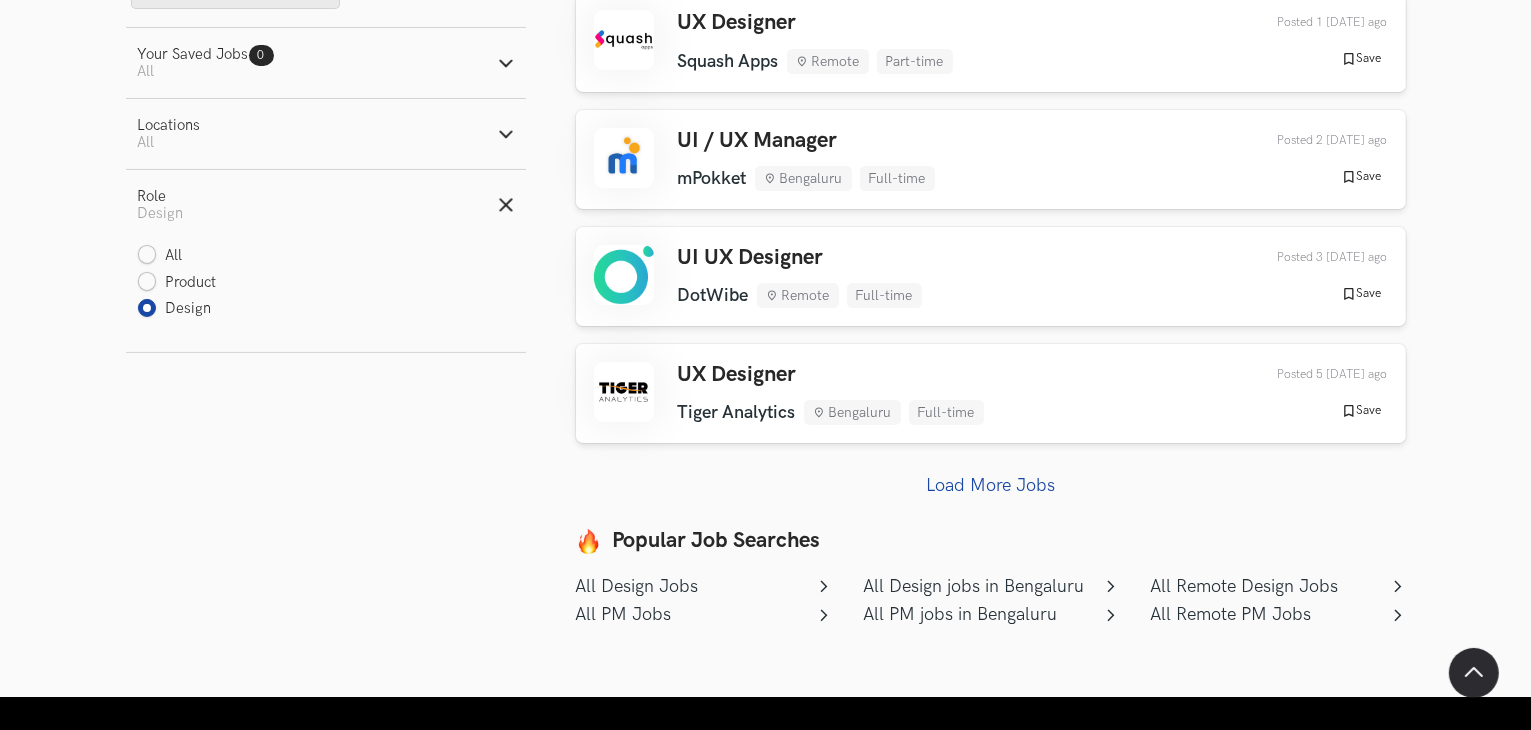 click on "Load More Jobs" at bounding box center (990, 485) 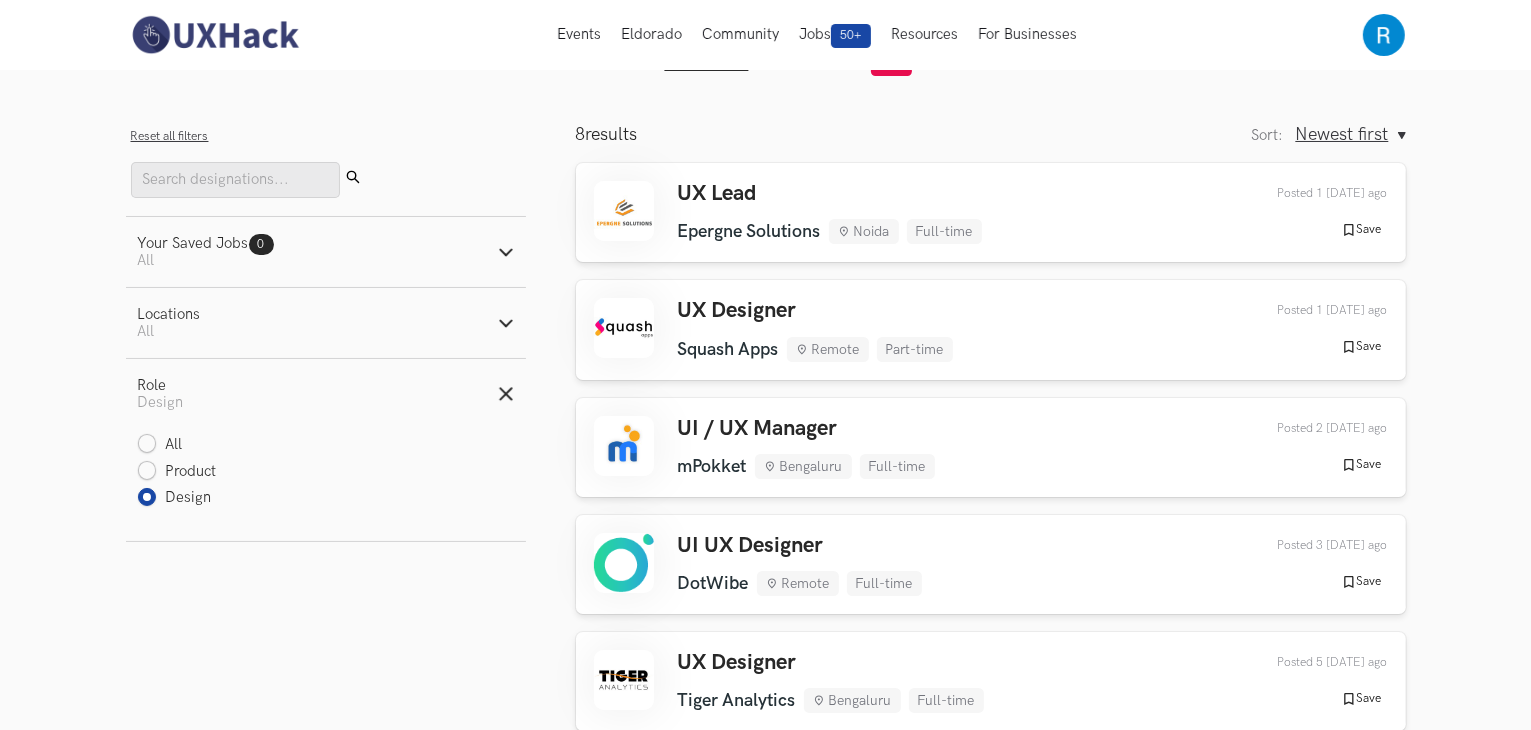 scroll, scrollTop: 68, scrollLeft: 0, axis: vertical 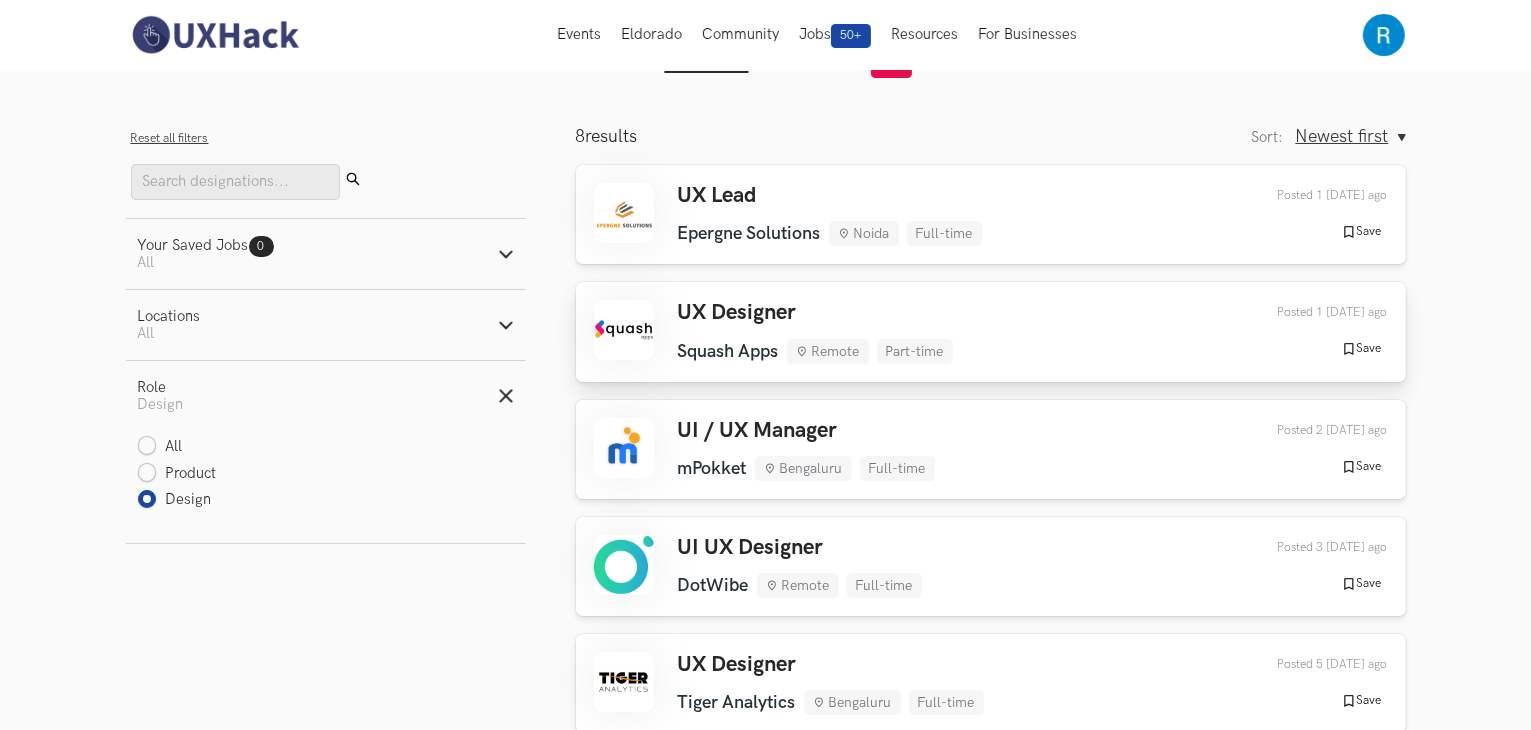 click on "UX Designer" at bounding box center [815, 313] 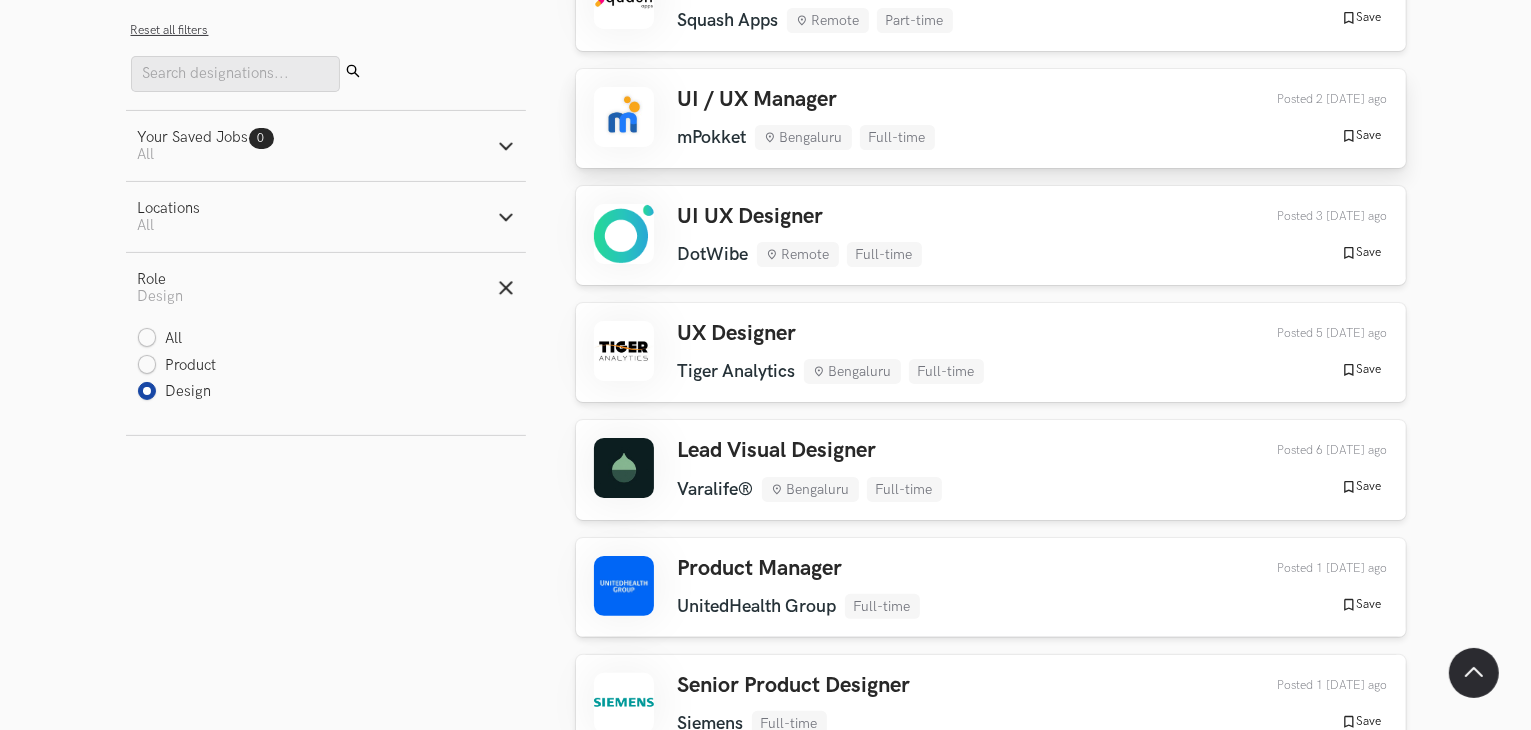 scroll, scrollTop: 0, scrollLeft: 0, axis: both 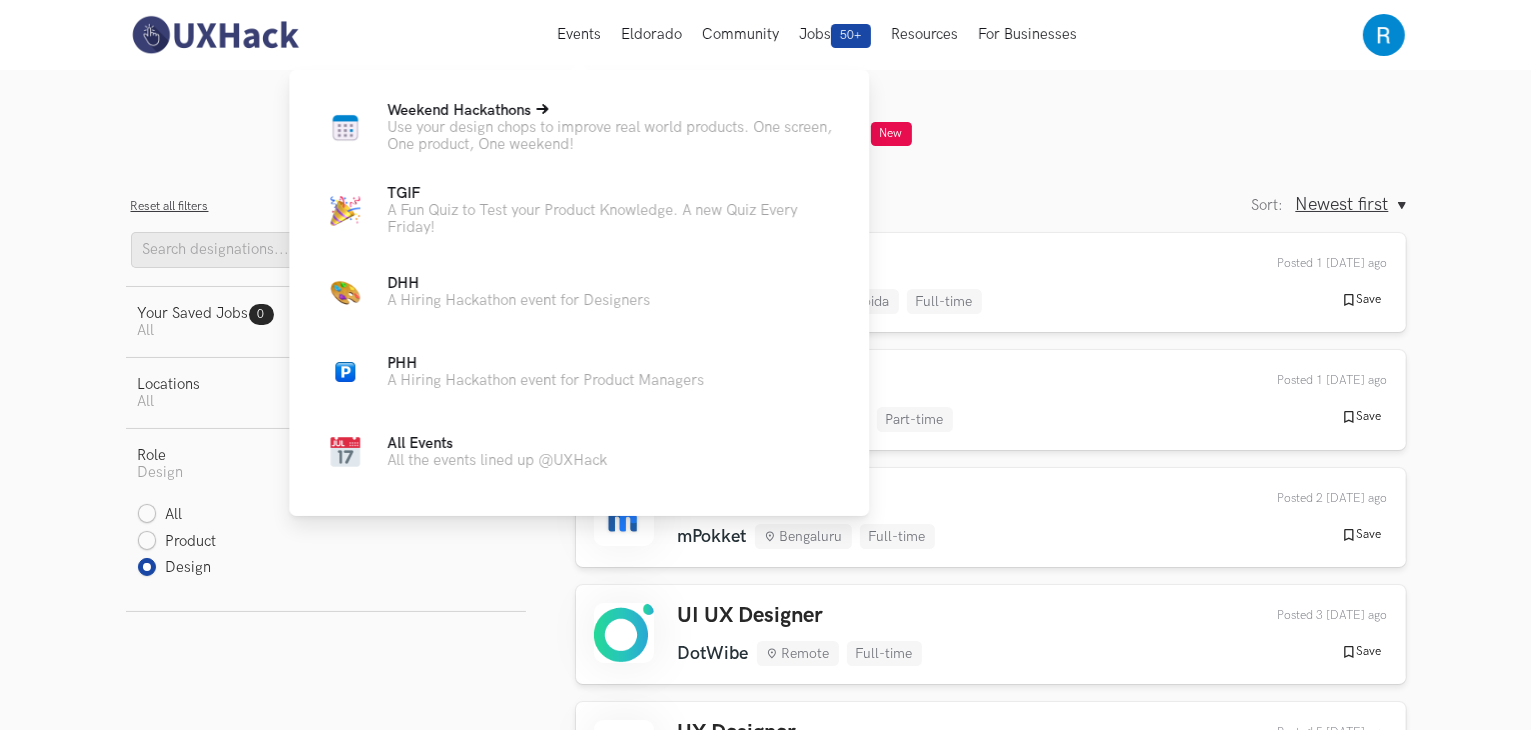 click at bounding box center [542, 109] 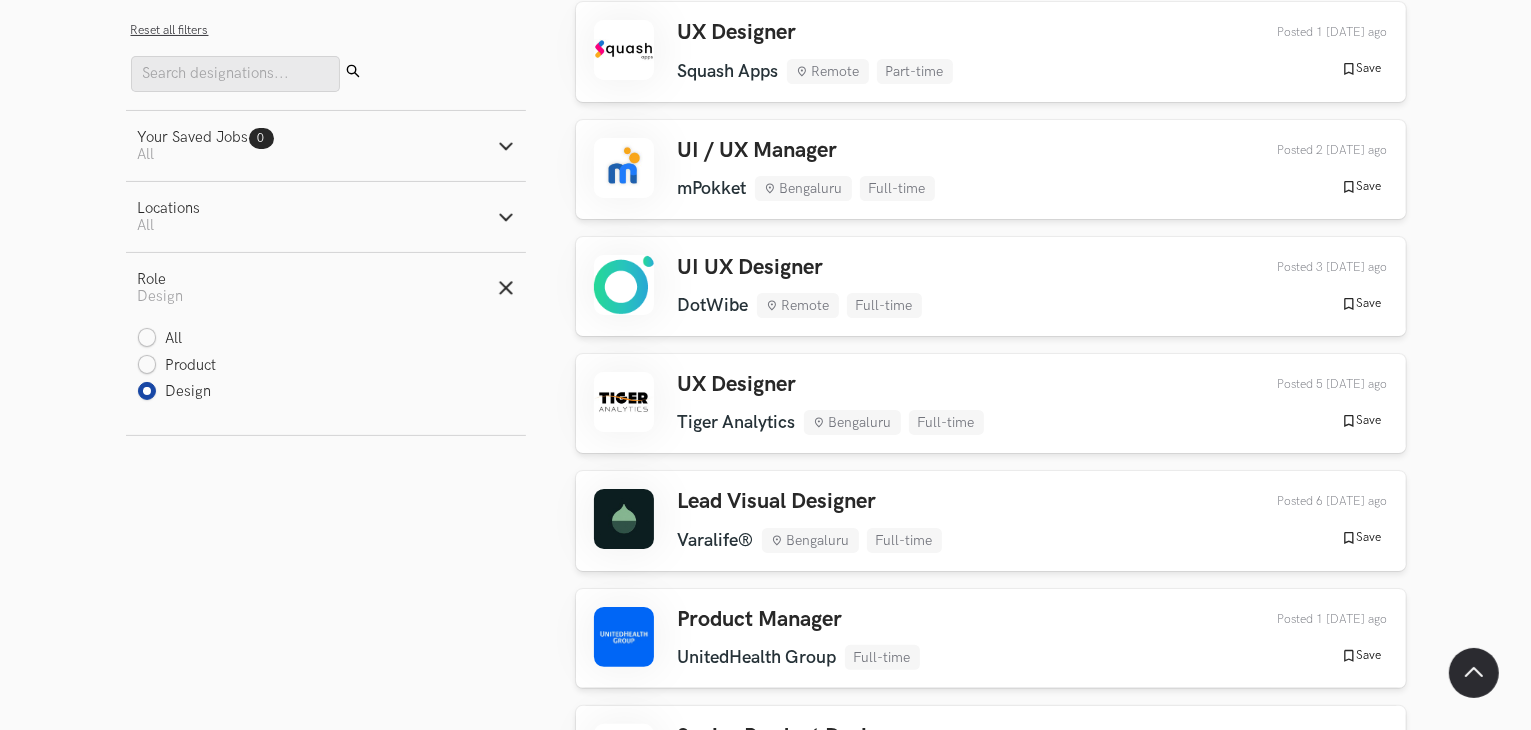 scroll, scrollTop: 0, scrollLeft: 0, axis: both 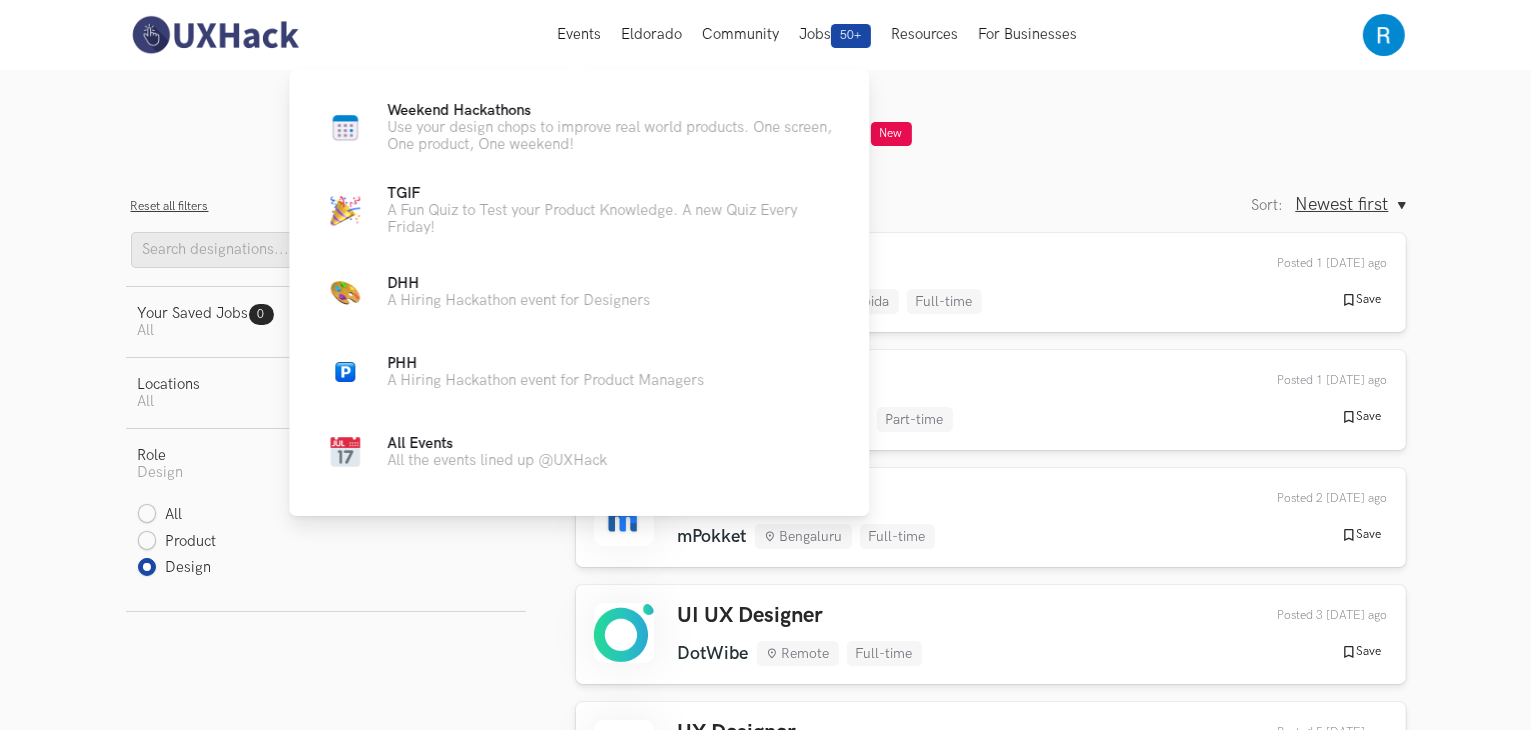 click on "Weekend Hackathons  Live Use your design chops to improve real world products. One screen, One product, One weekend! TGIF  Live A Fun Quiz to Test your Product Knowledge. A new Quiz Every Friday! DHH  Live A Hiring Hackathon event for Designers PHH  Live A Hiring Hackathon event for Product Managers All Events All the events lined up @UXHack" at bounding box center [579, 289] 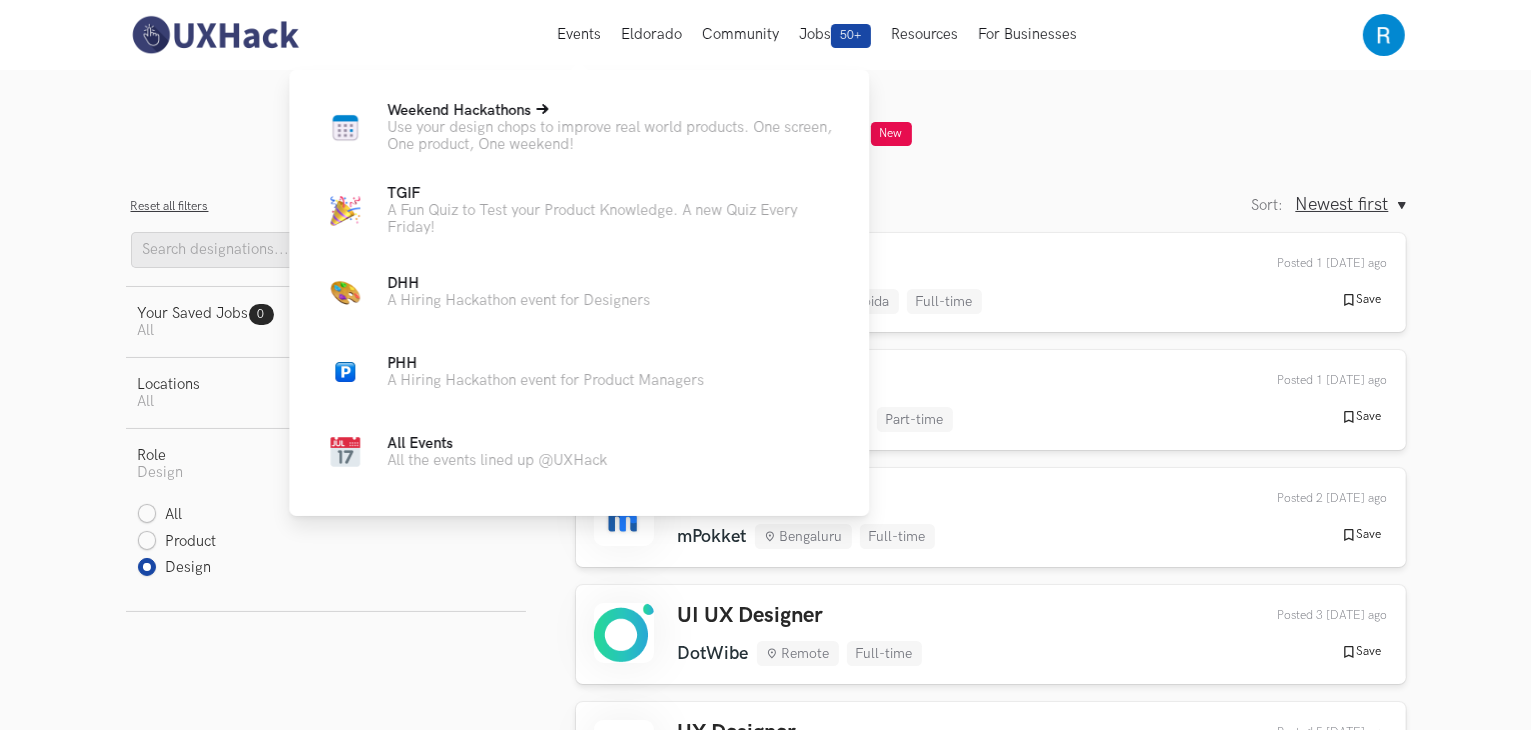 click on "Weekend Hackathons  Live" at bounding box center [459, 110] 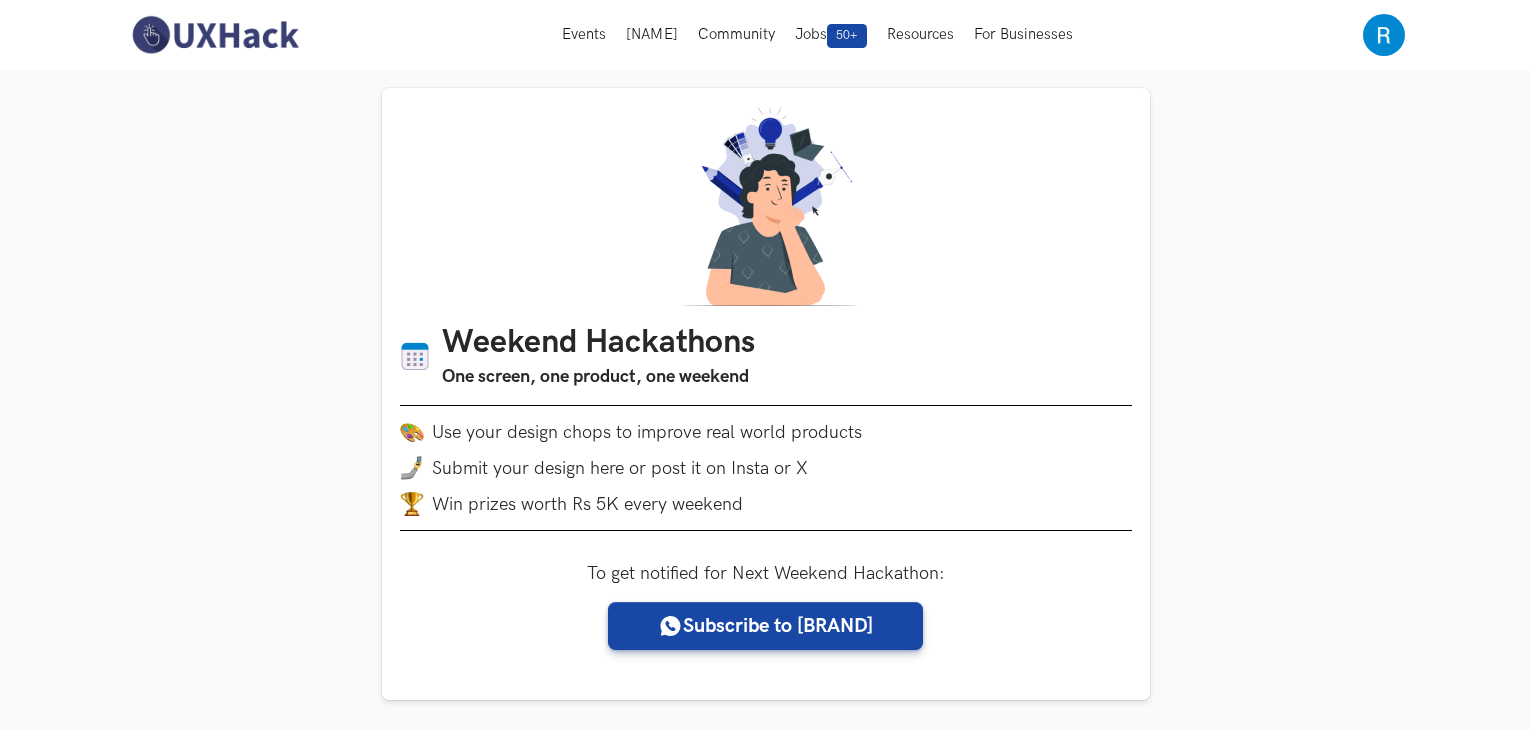 scroll, scrollTop: 0, scrollLeft: 0, axis: both 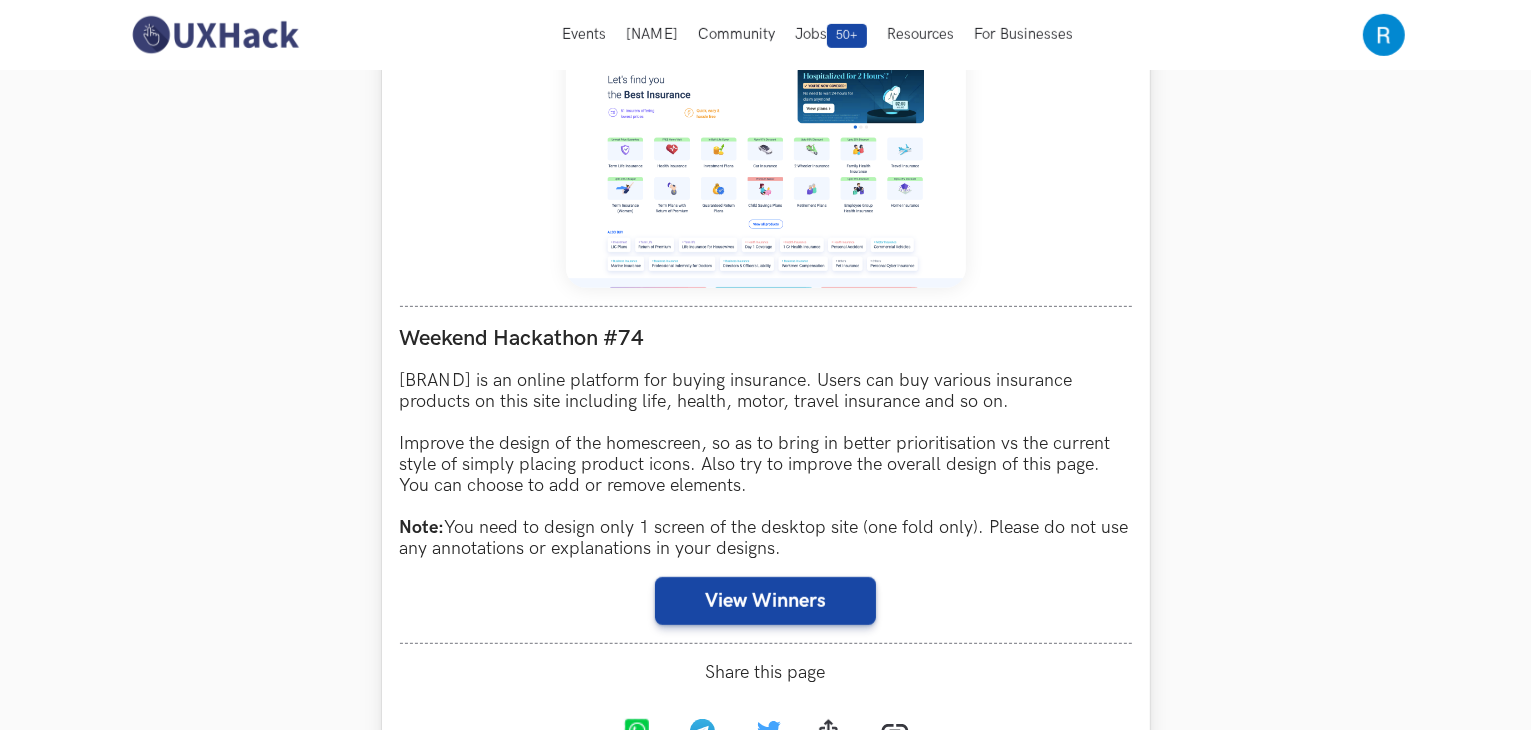 click at bounding box center [766, 163] 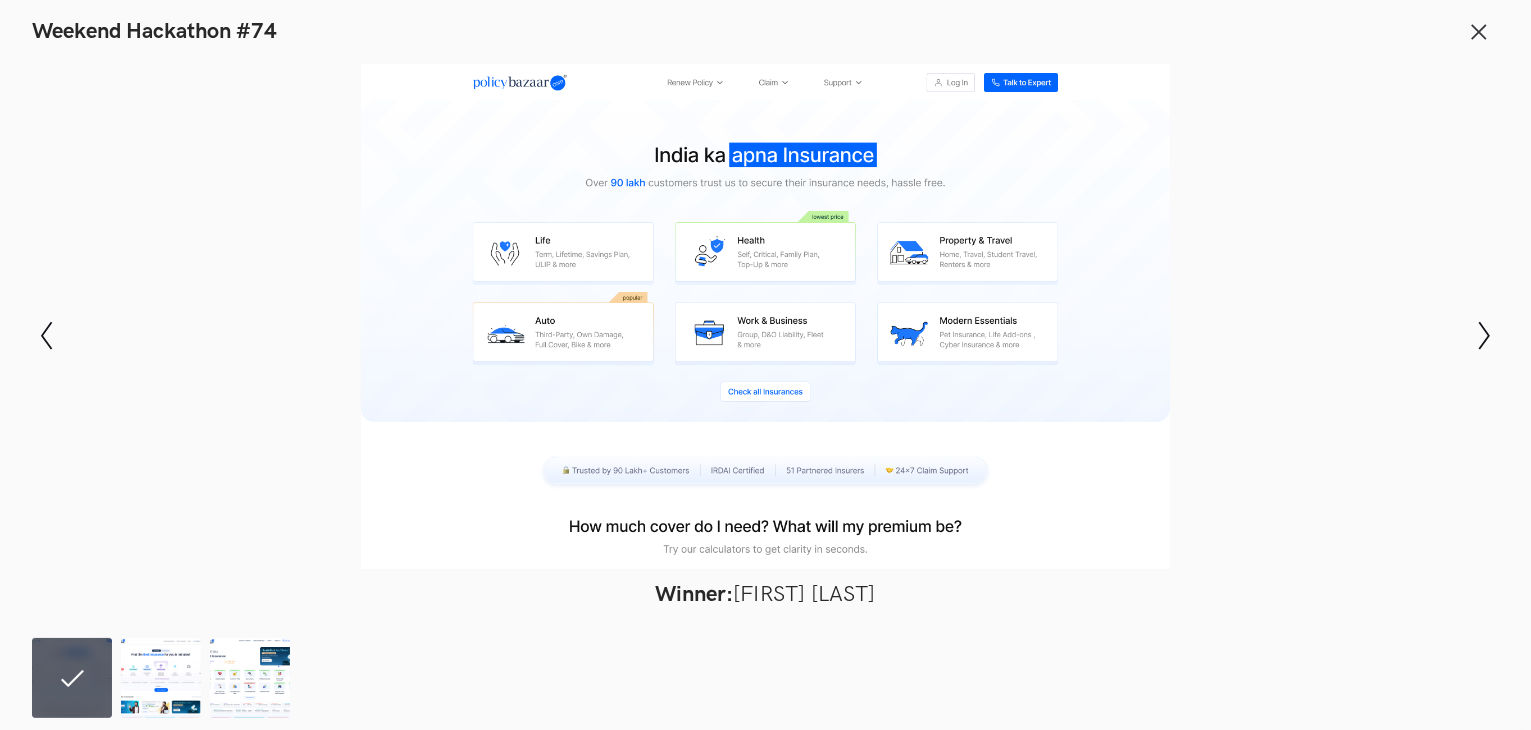 scroll, scrollTop: 1256, scrollLeft: 0, axis: vertical 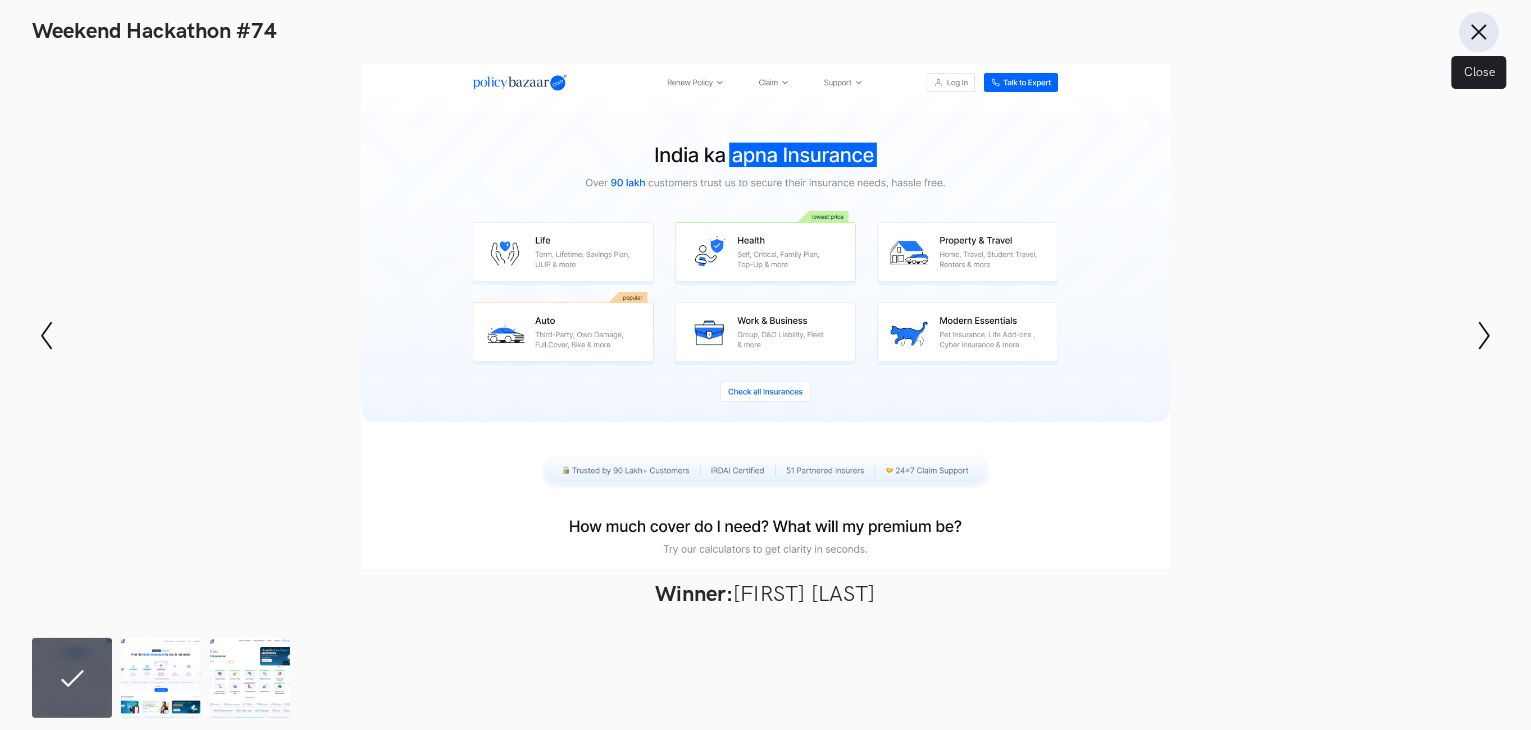 click at bounding box center (1479, 32) 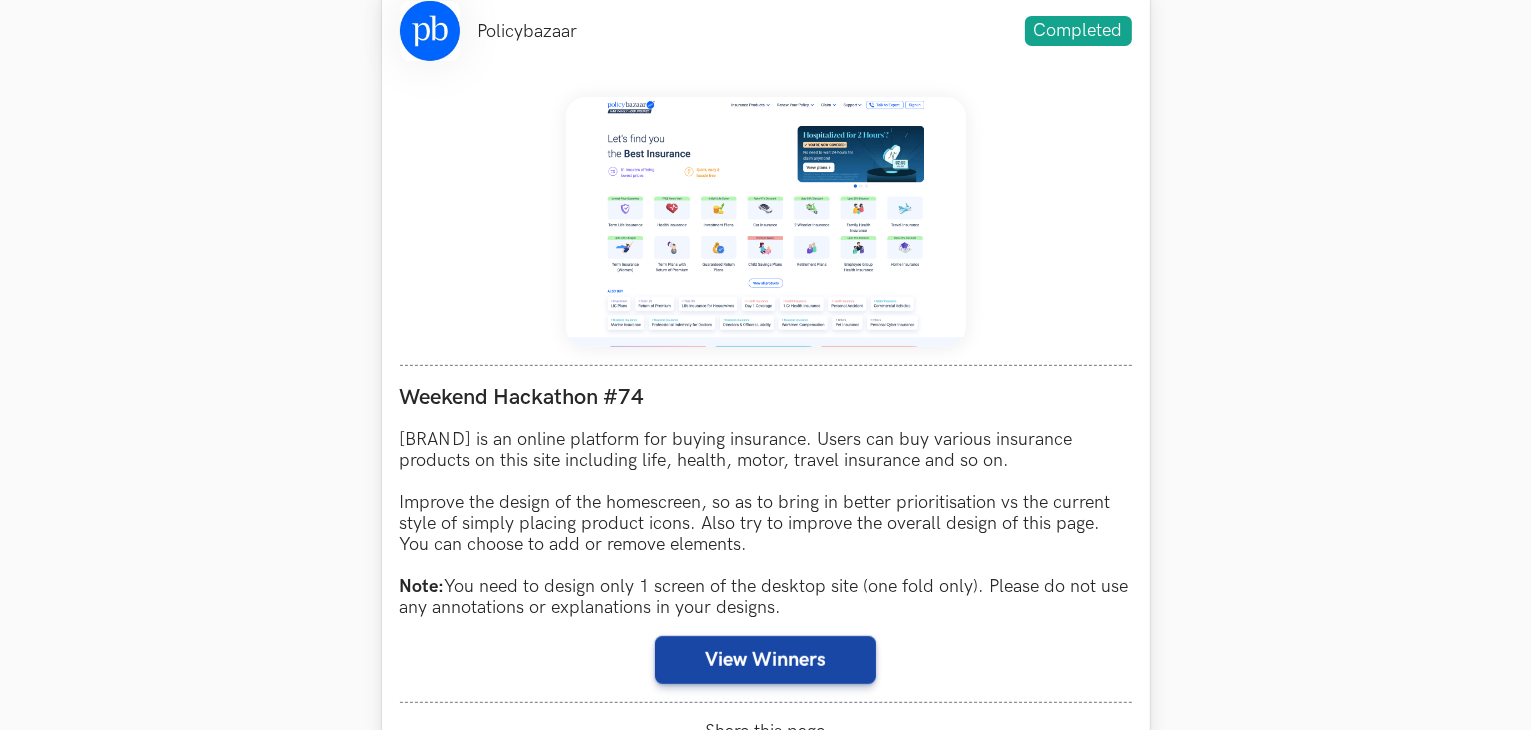 scroll, scrollTop: 853, scrollLeft: 0, axis: vertical 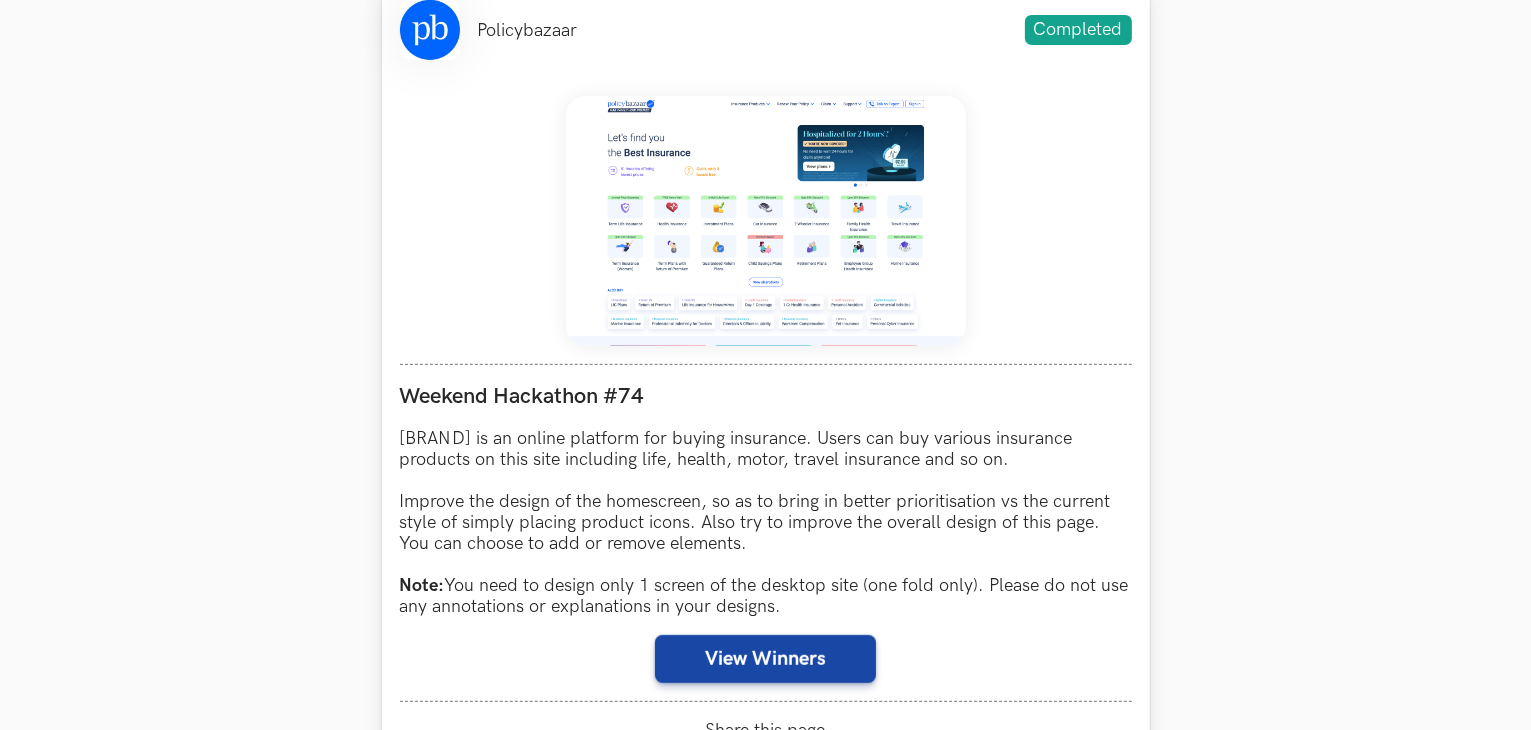 click at bounding box center (766, 221) 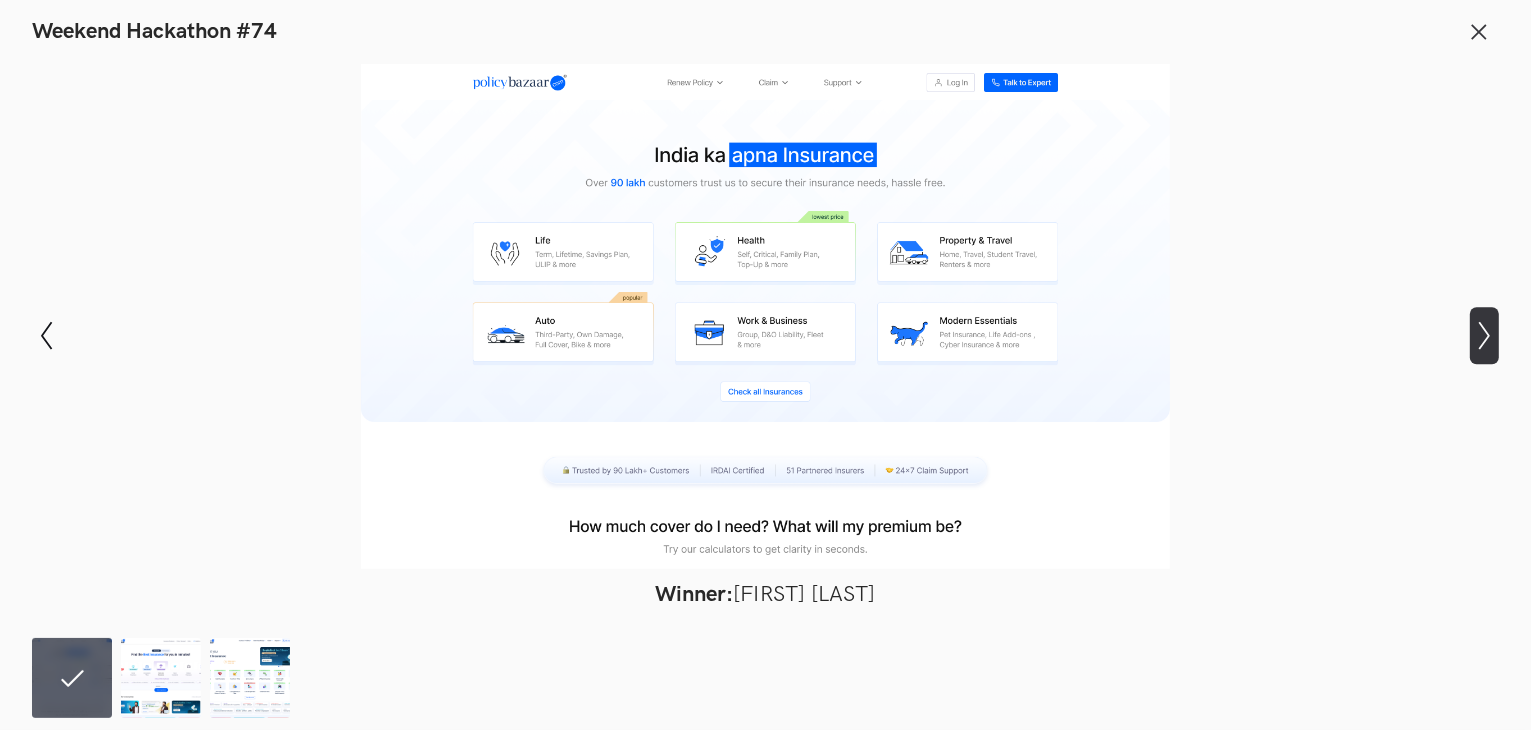 click on "Show next slide" at bounding box center [46, 335] 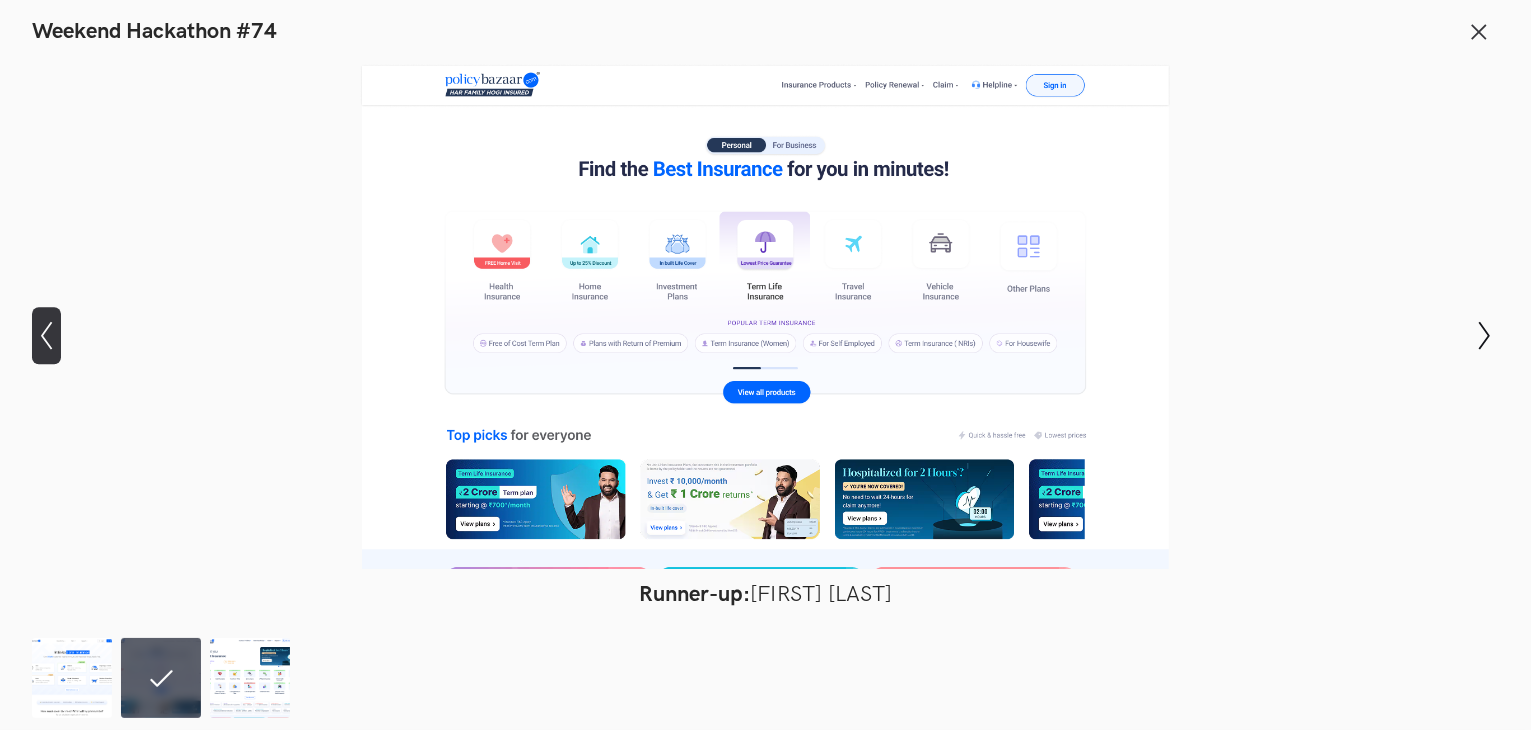 click on "Show previous slide" at bounding box center [46, 335] 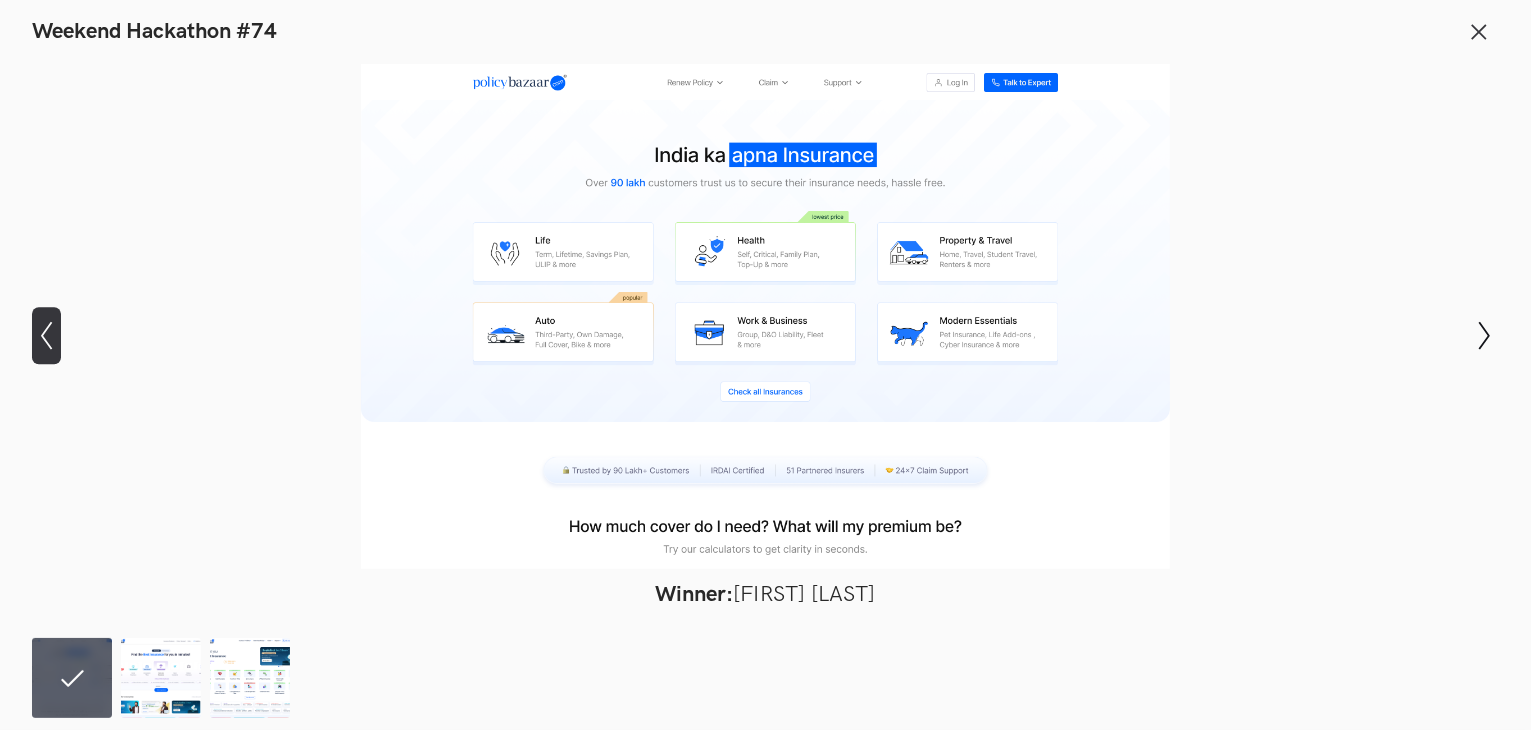click on "Show previous slide" at bounding box center (46, 335) 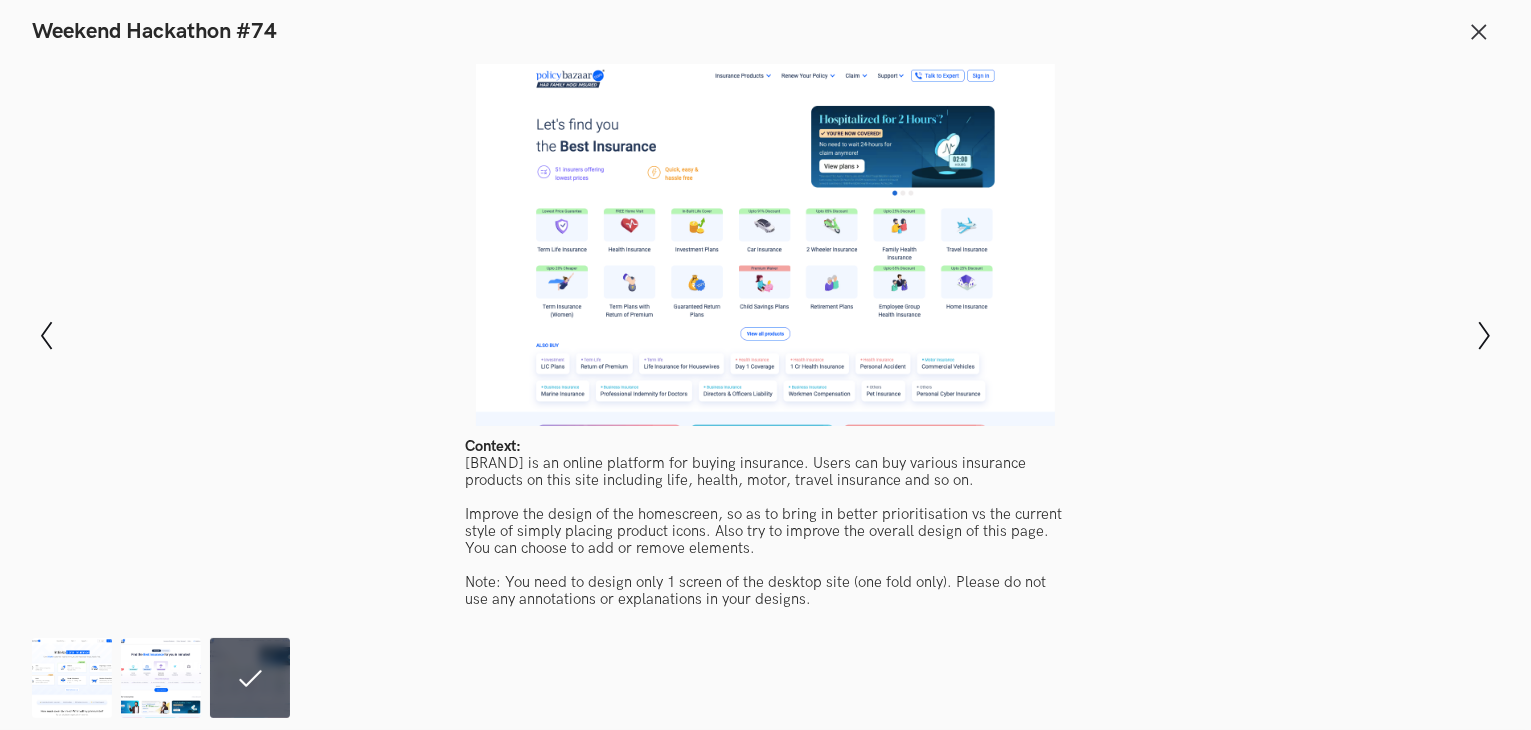click at bounding box center [765, 245] 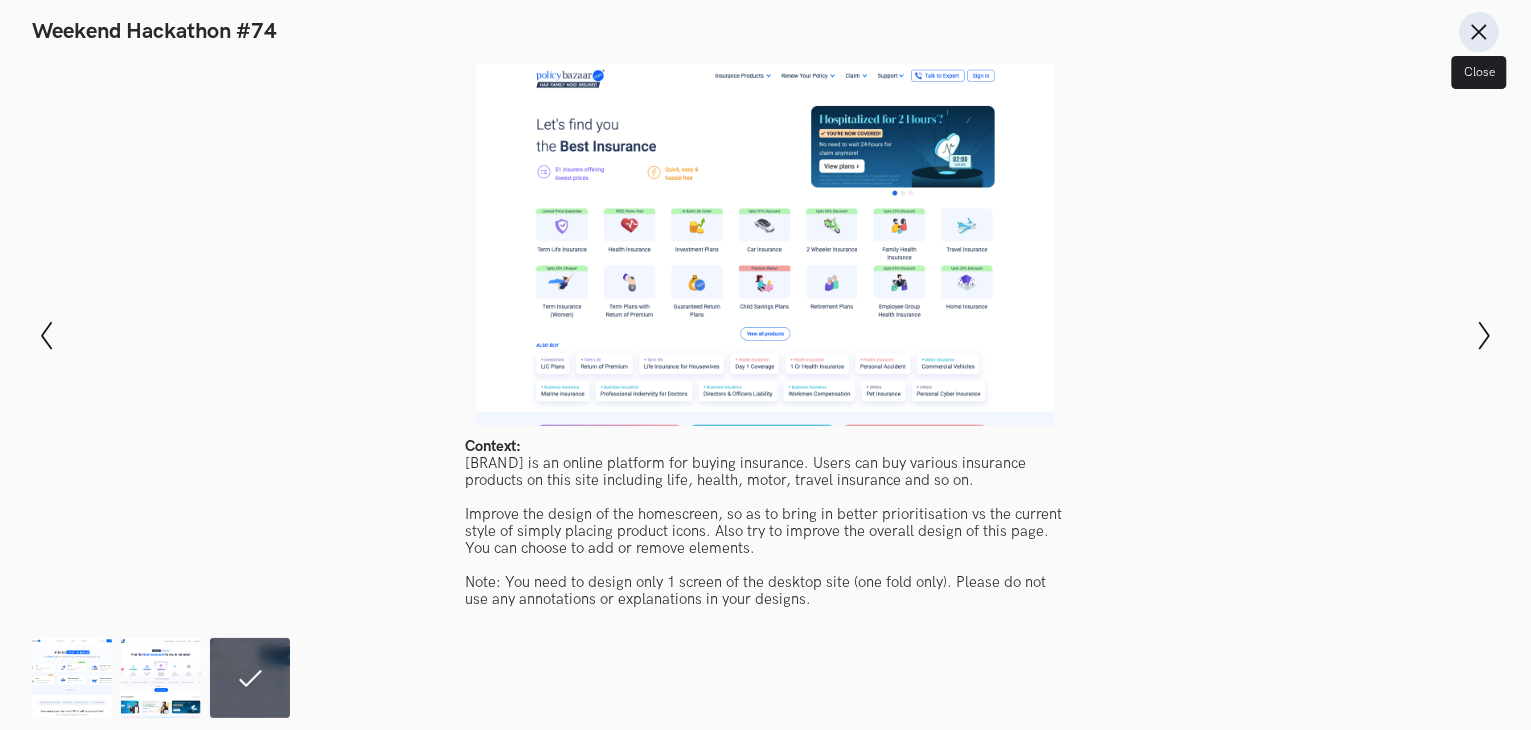 click at bounding box center (1479, 32) 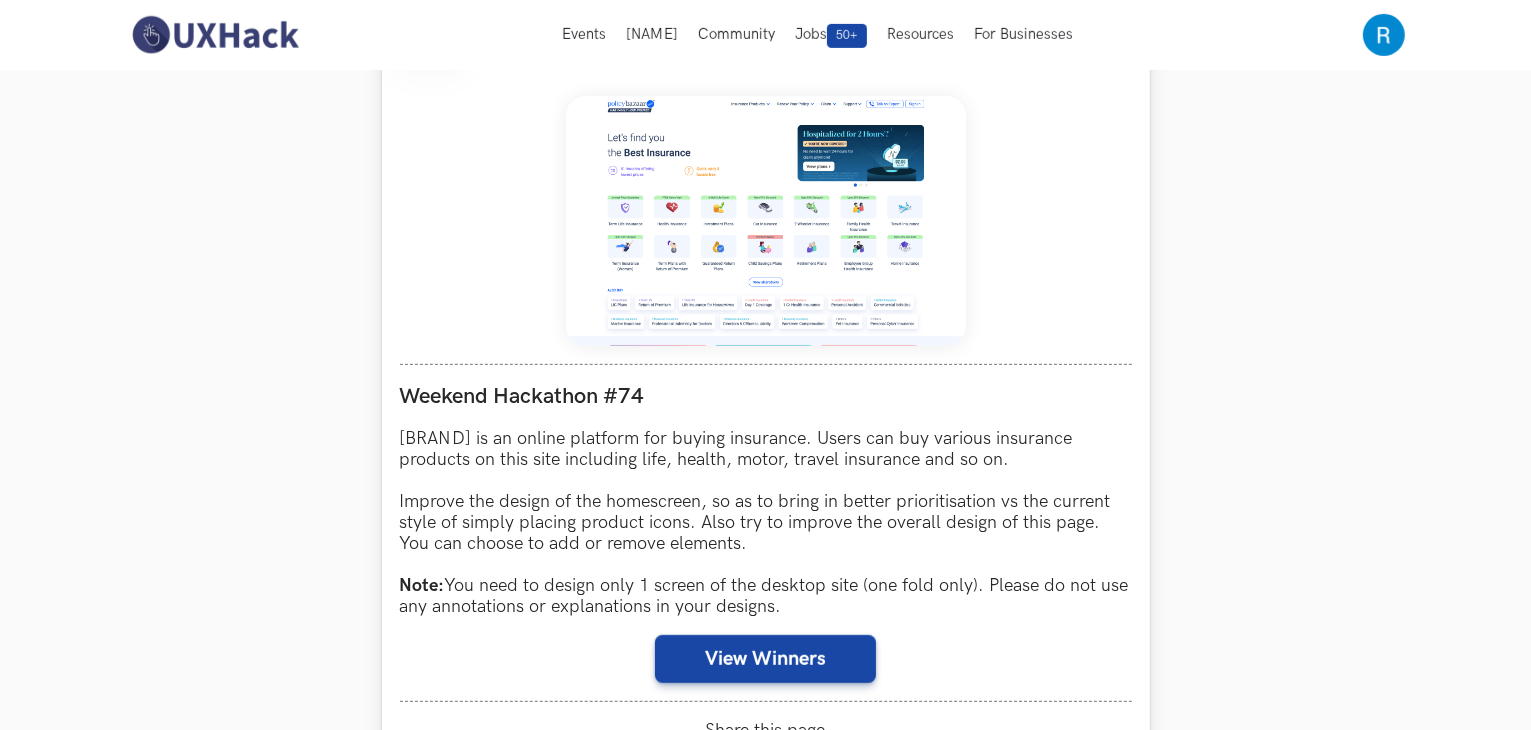 scroll, scrollTop: 757, scrollLeft: 0, axis: vertical 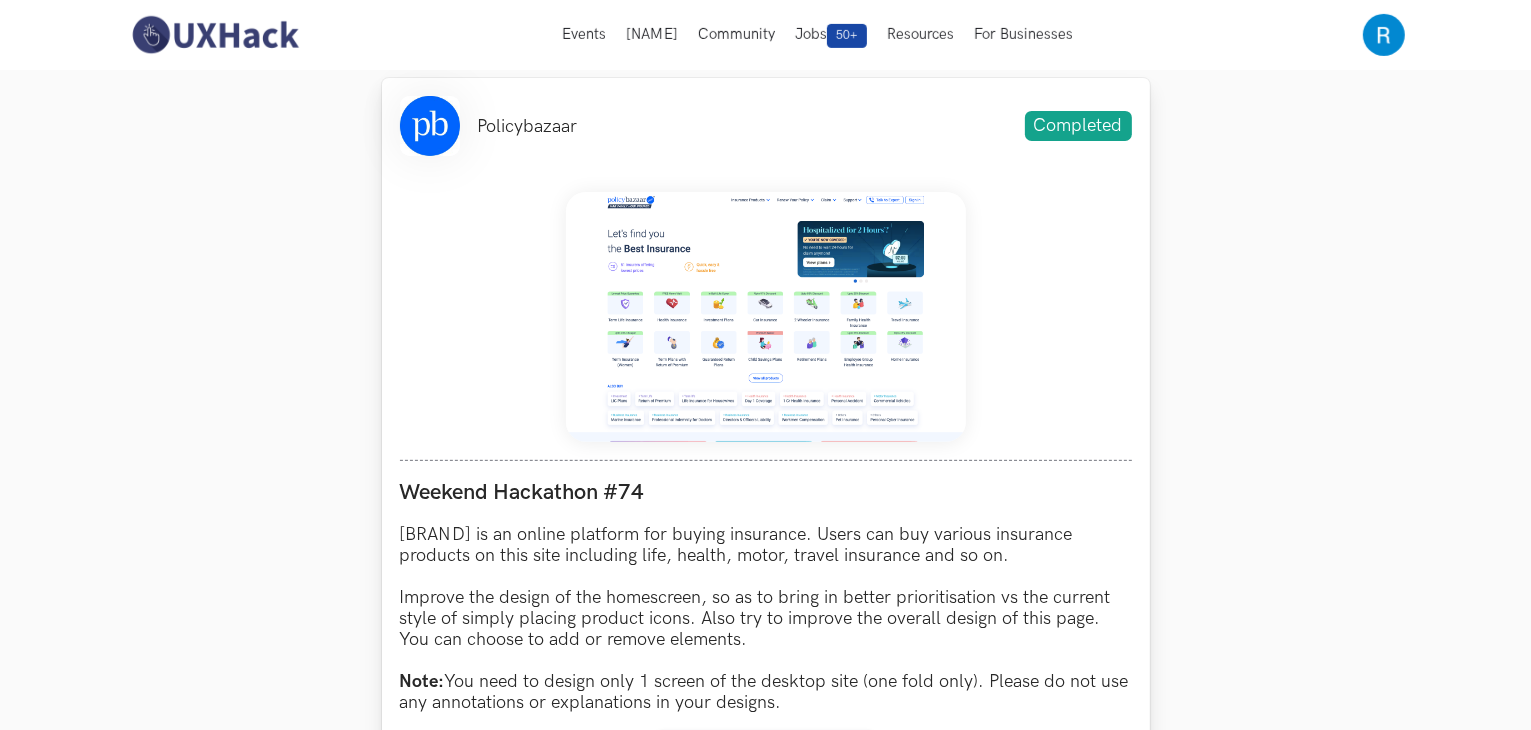 click at bounding box center [766, 317] 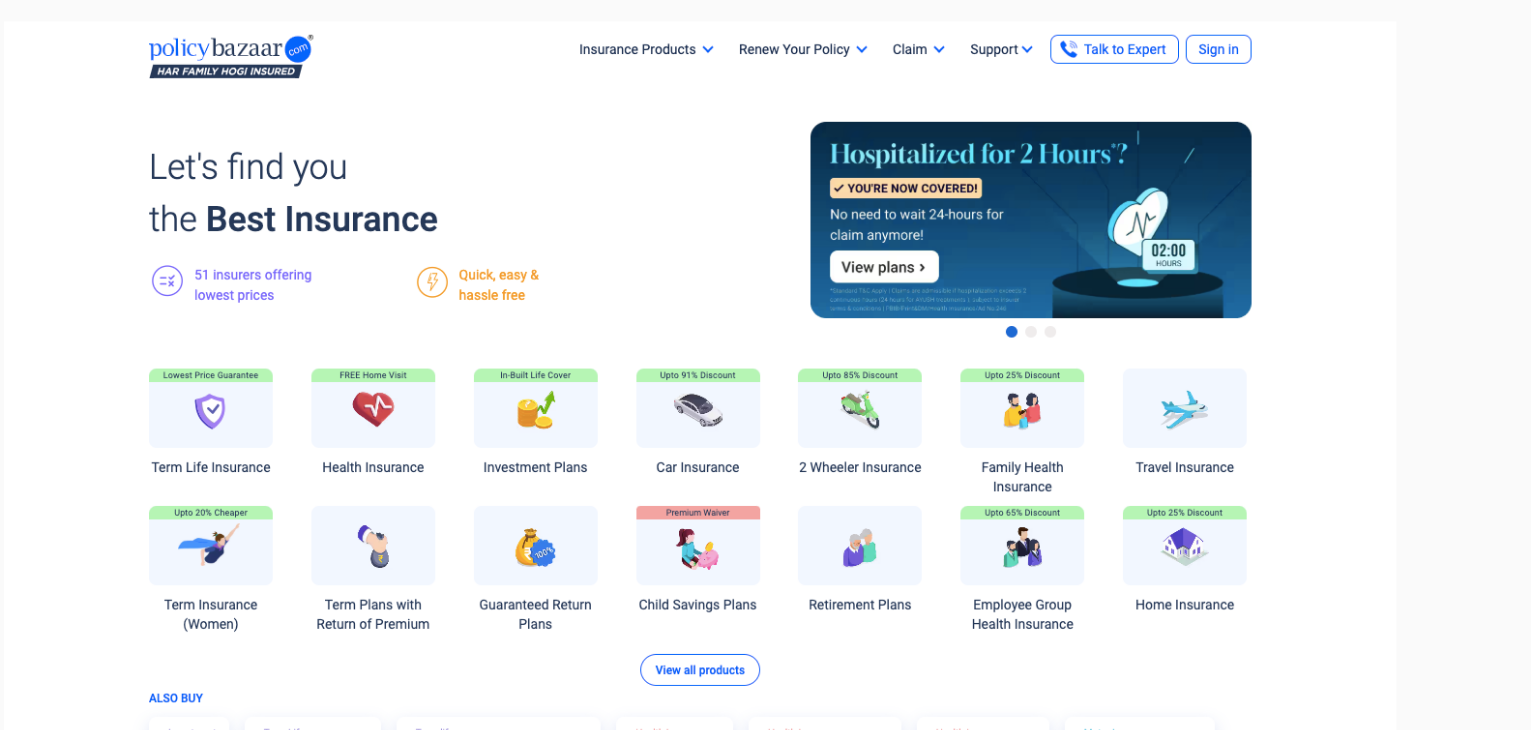 scroll, scrollTop: 757, scrollLeft: 0, axis: vertical 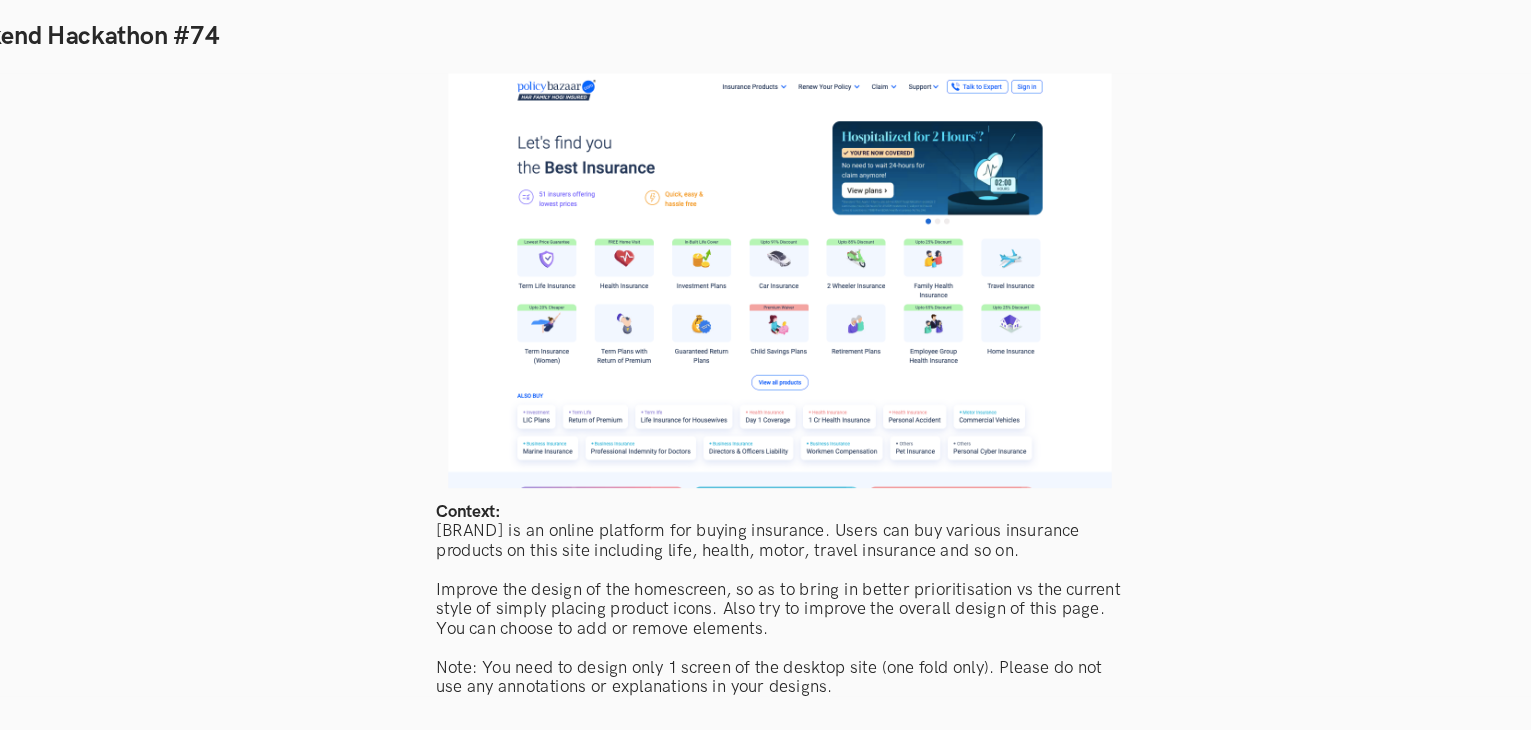 type 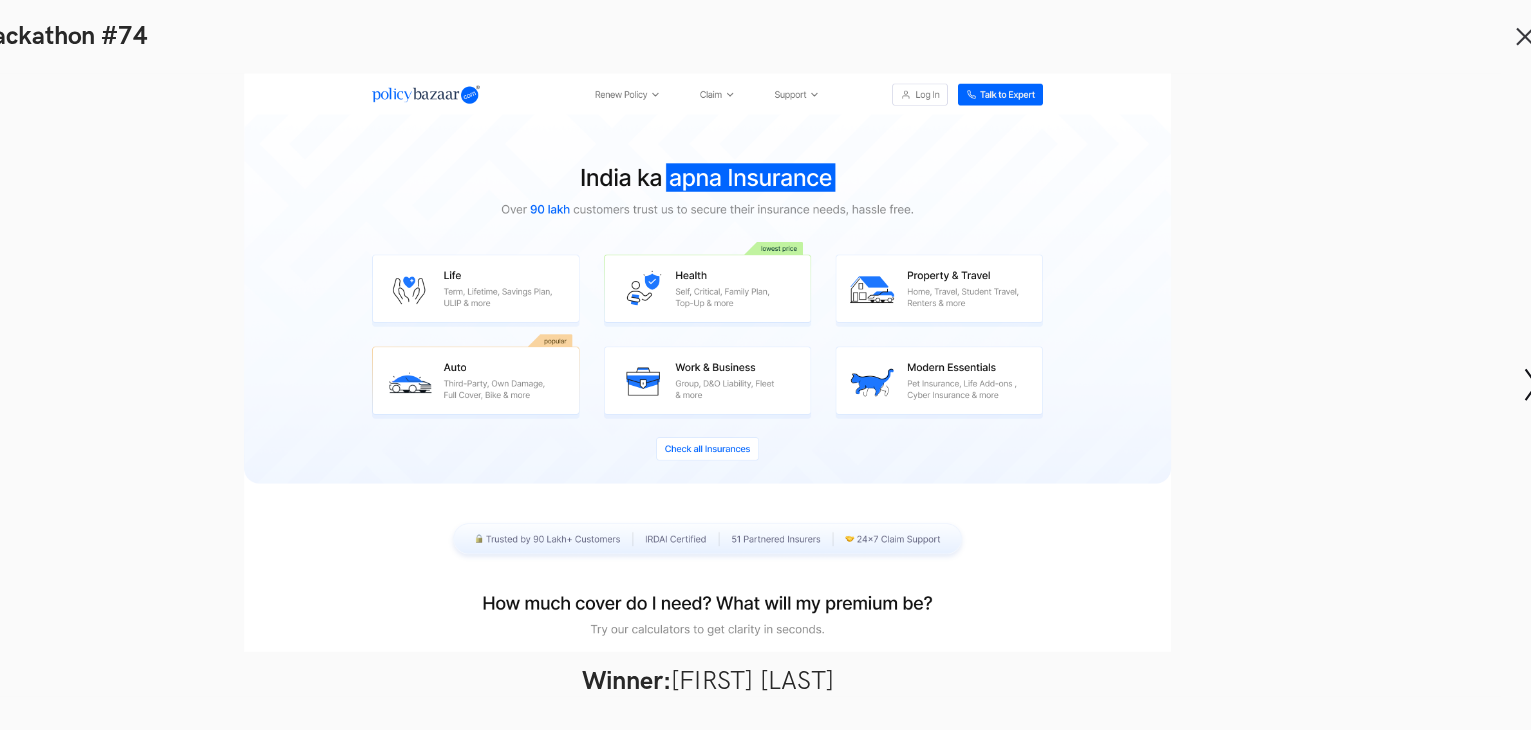 scroll, scrollTop: 672, scrollLeft: 0, axis: vertical 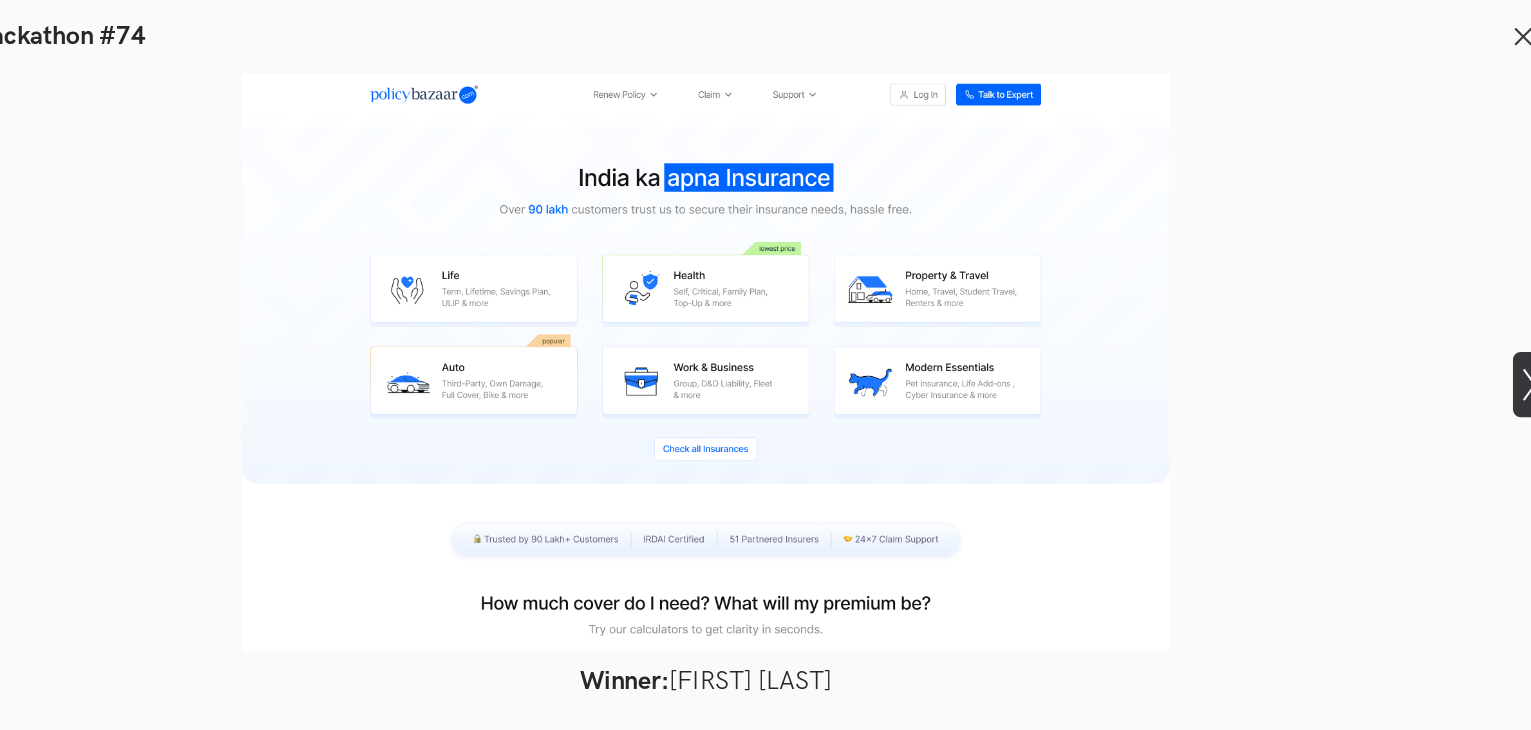click on "Show next slide" at bounding box center (46, 335) 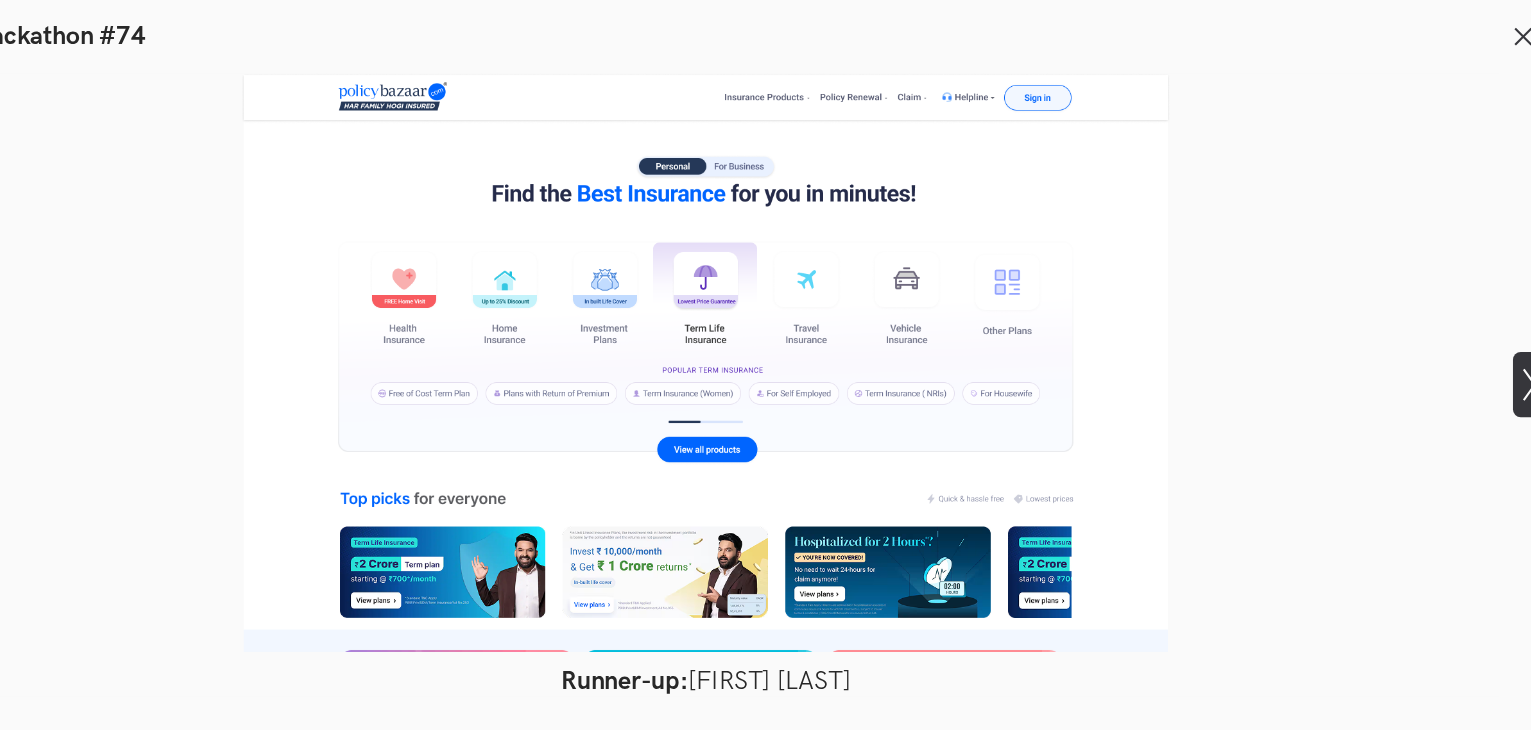 click on "Show next slide" at bounding box center [46, 335] 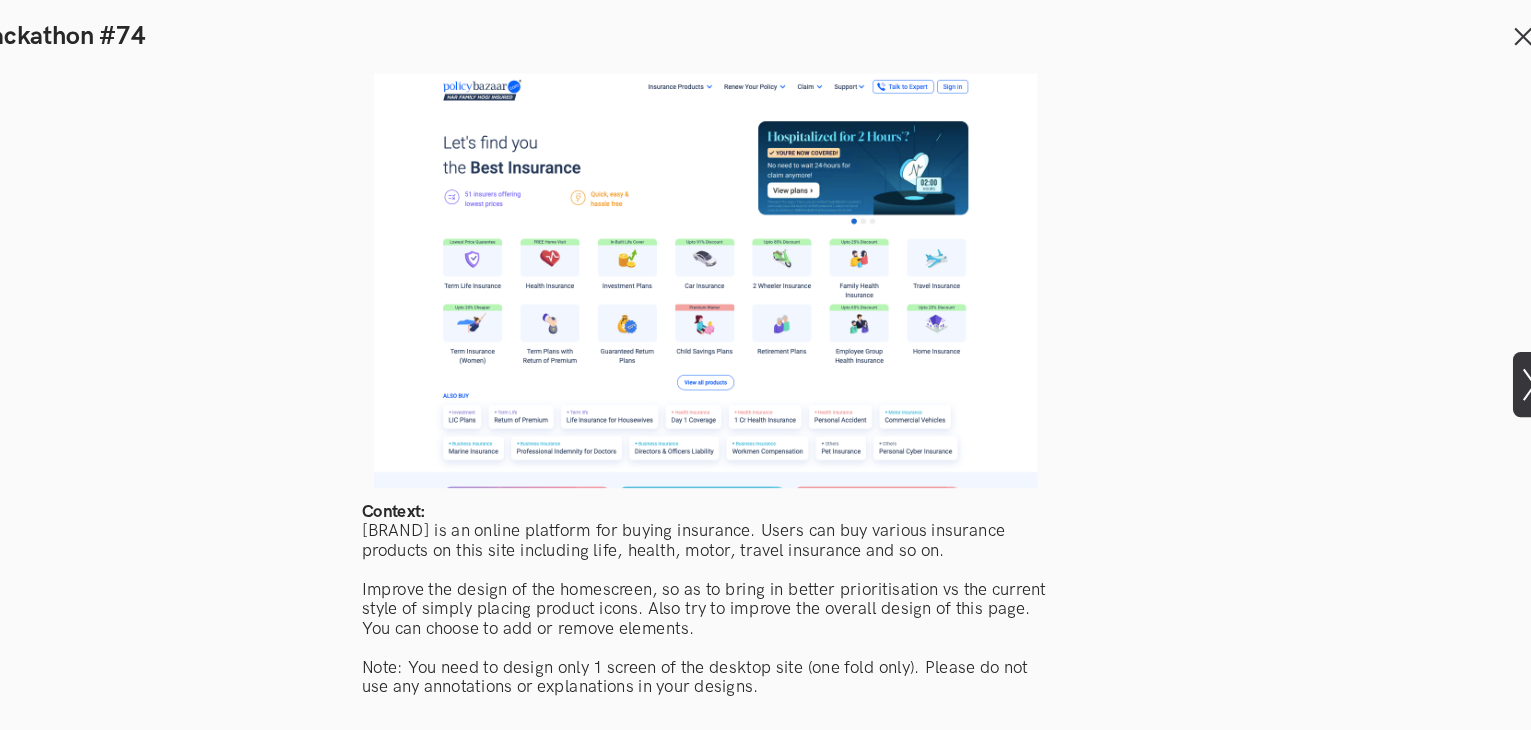 click on "Show next slide" at bounding box center [46, 335] 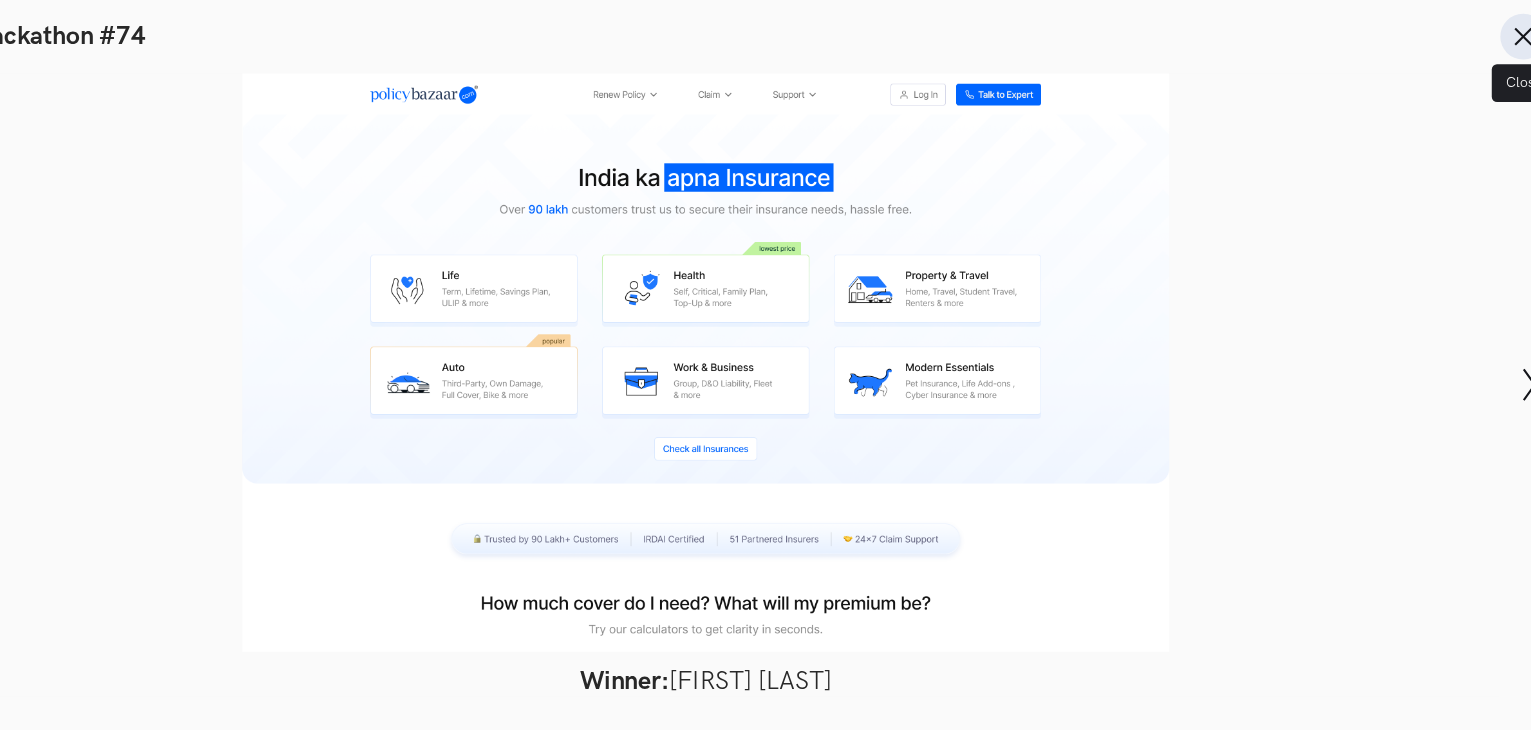 click at bounding box center [1479, 32] 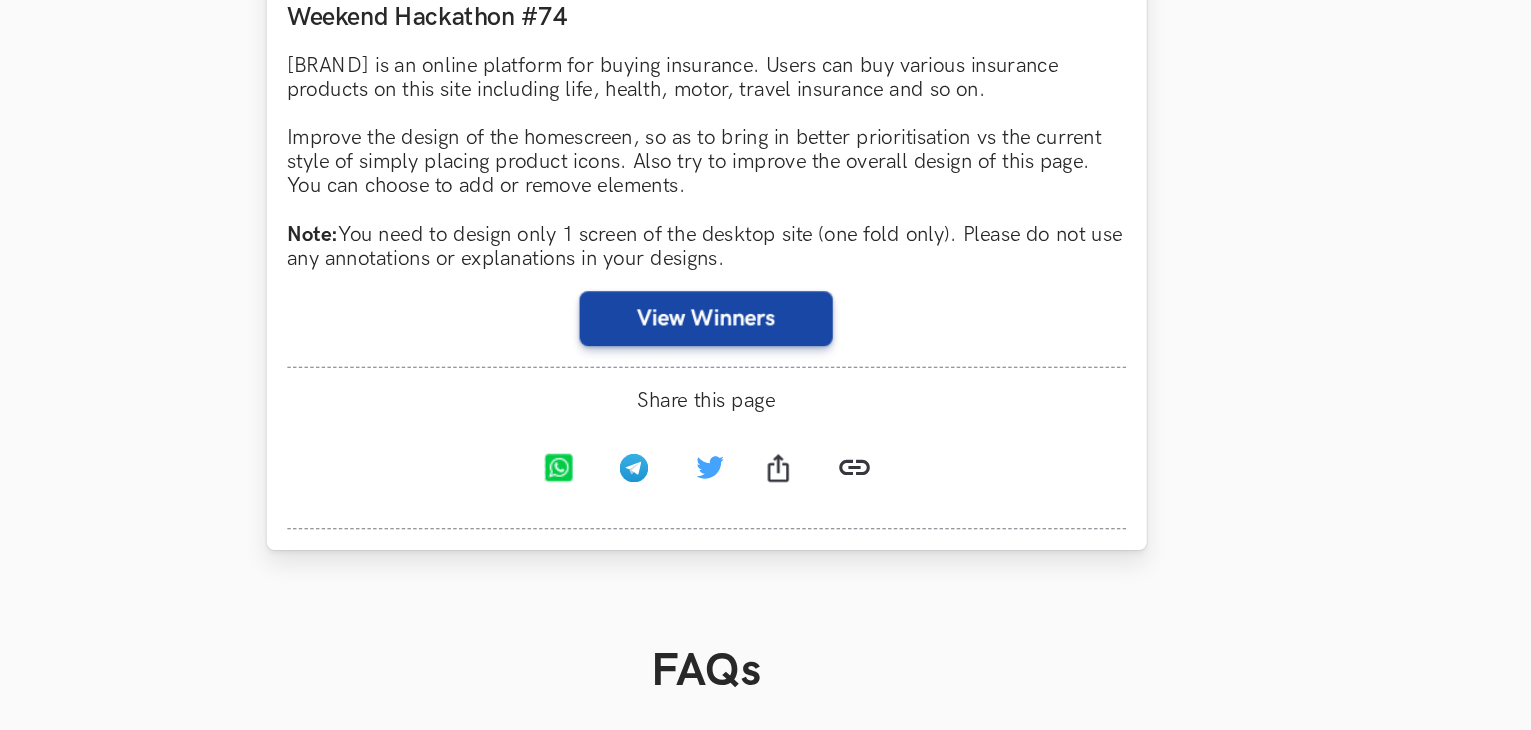 scroll, scrollTop: 1193, scrollLeft: 0, axis: vertical 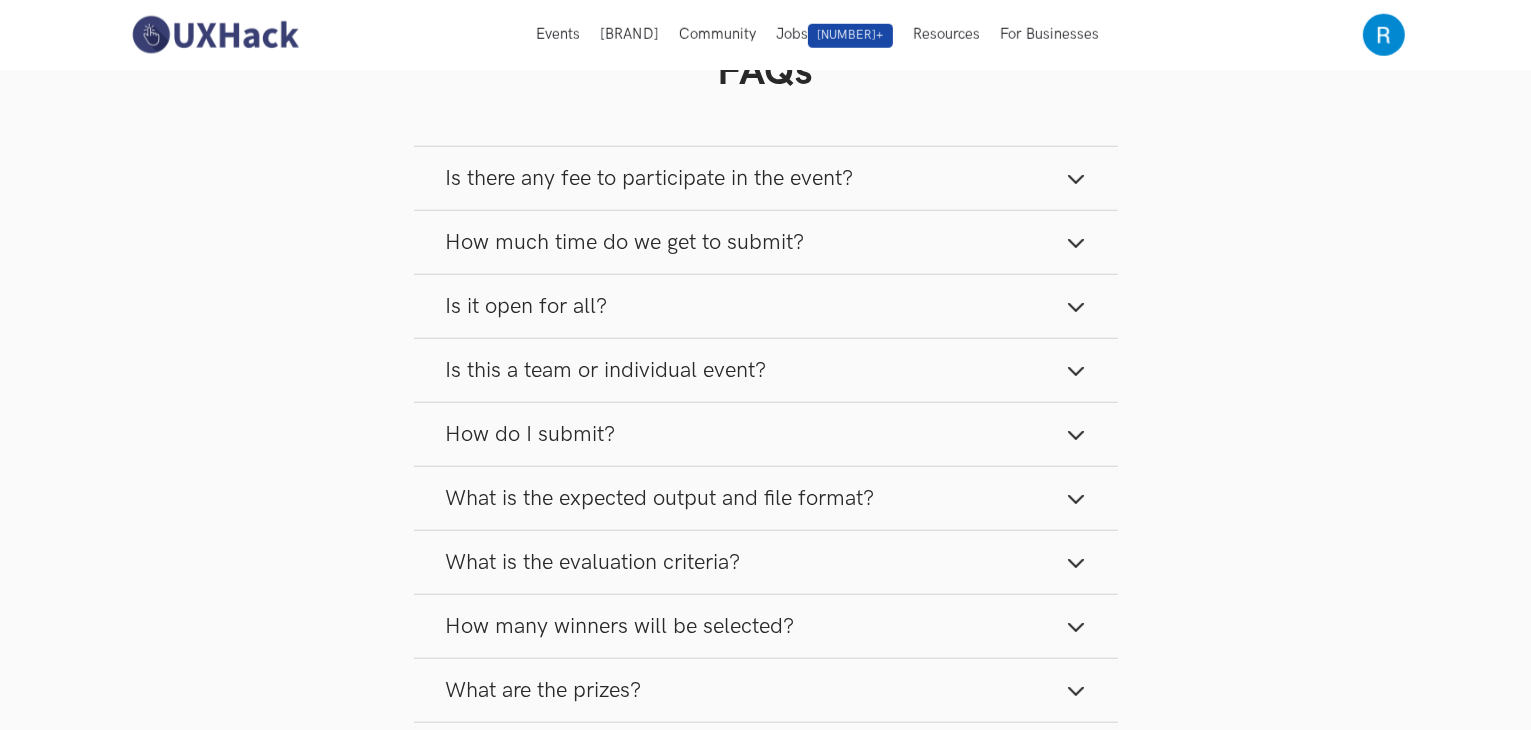 click on "Is there any fee to participate in the event?" at bounding box center (650, 178) 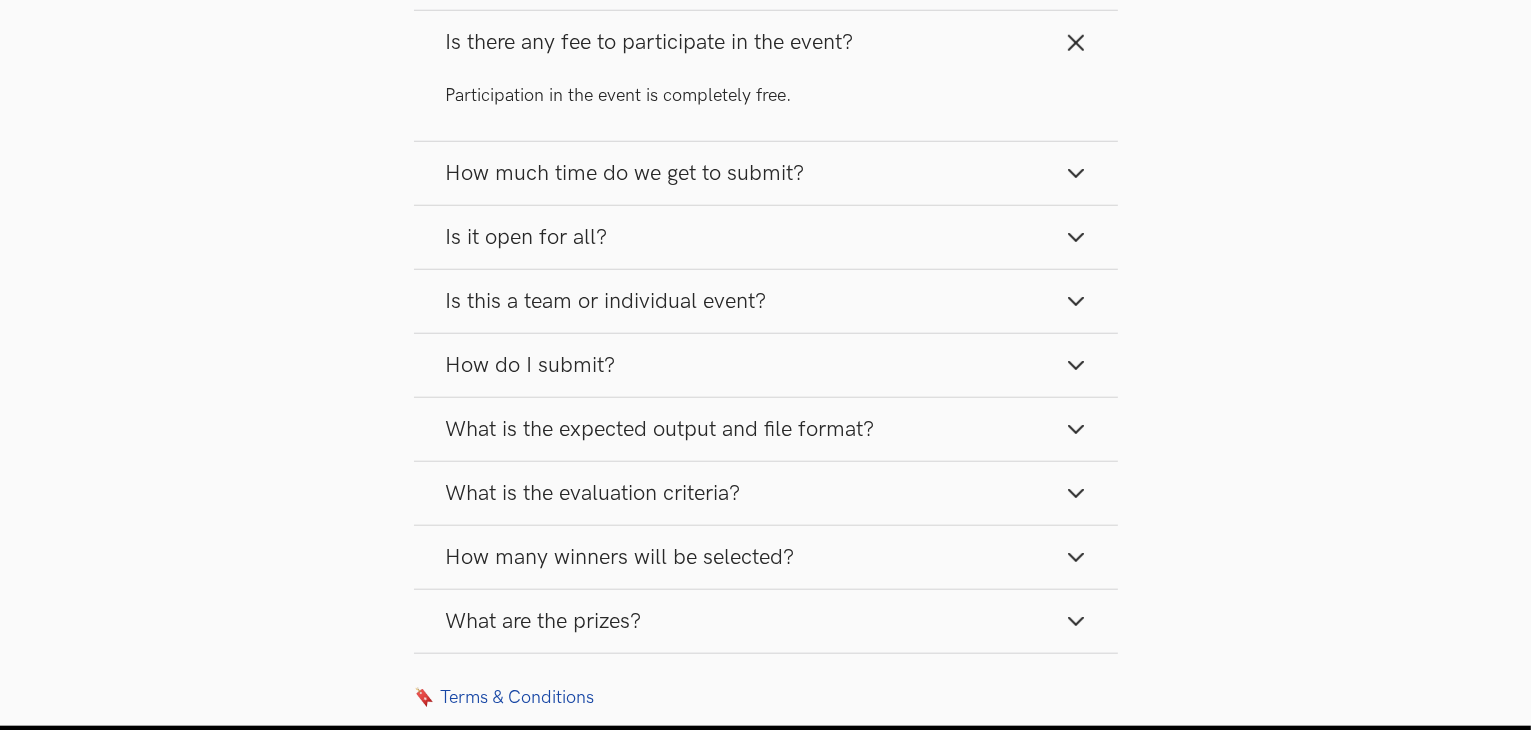 click on "How much time do we get to submit?" at bounding box center (625, 173) 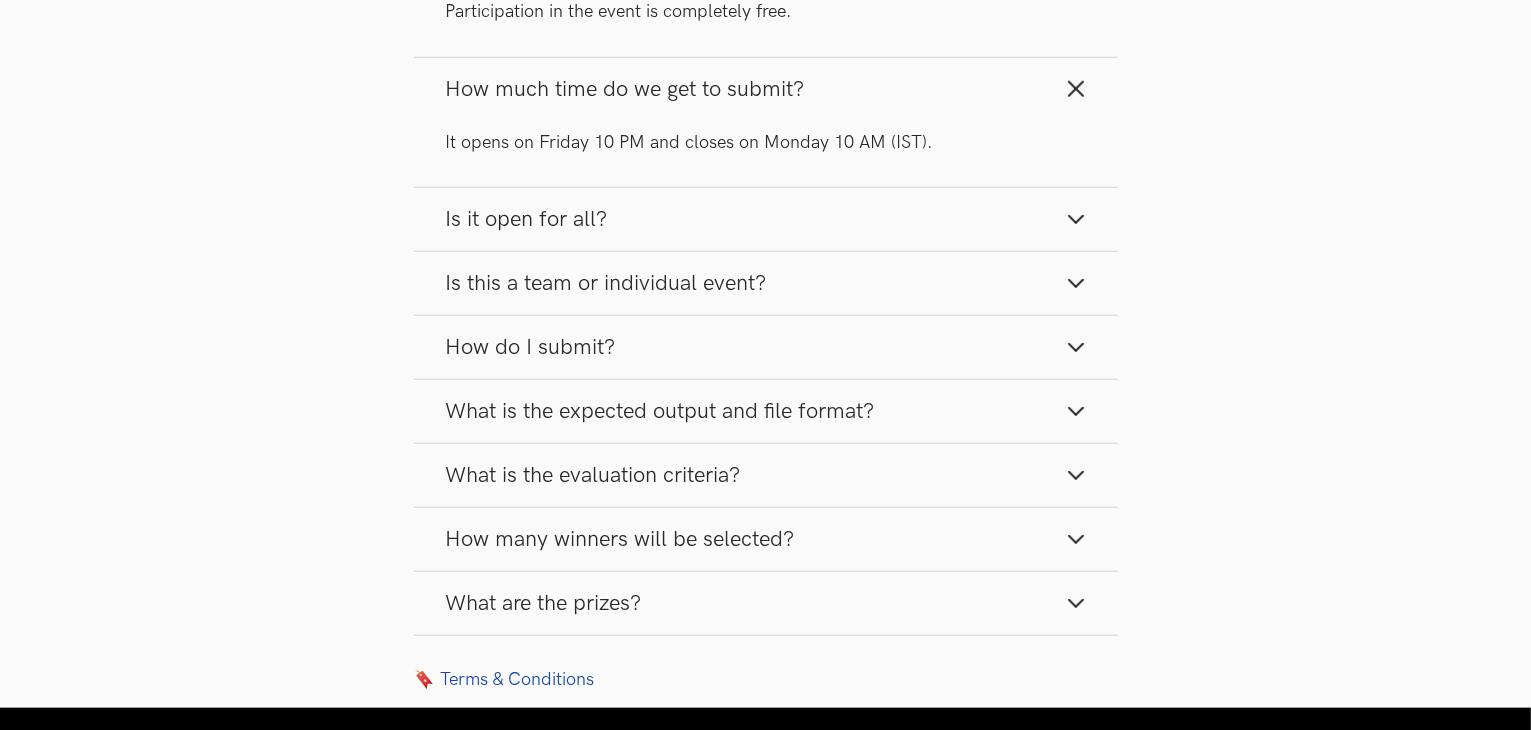scroll, scrollTop: 1968, scrollLeft: 0, axis: vertical 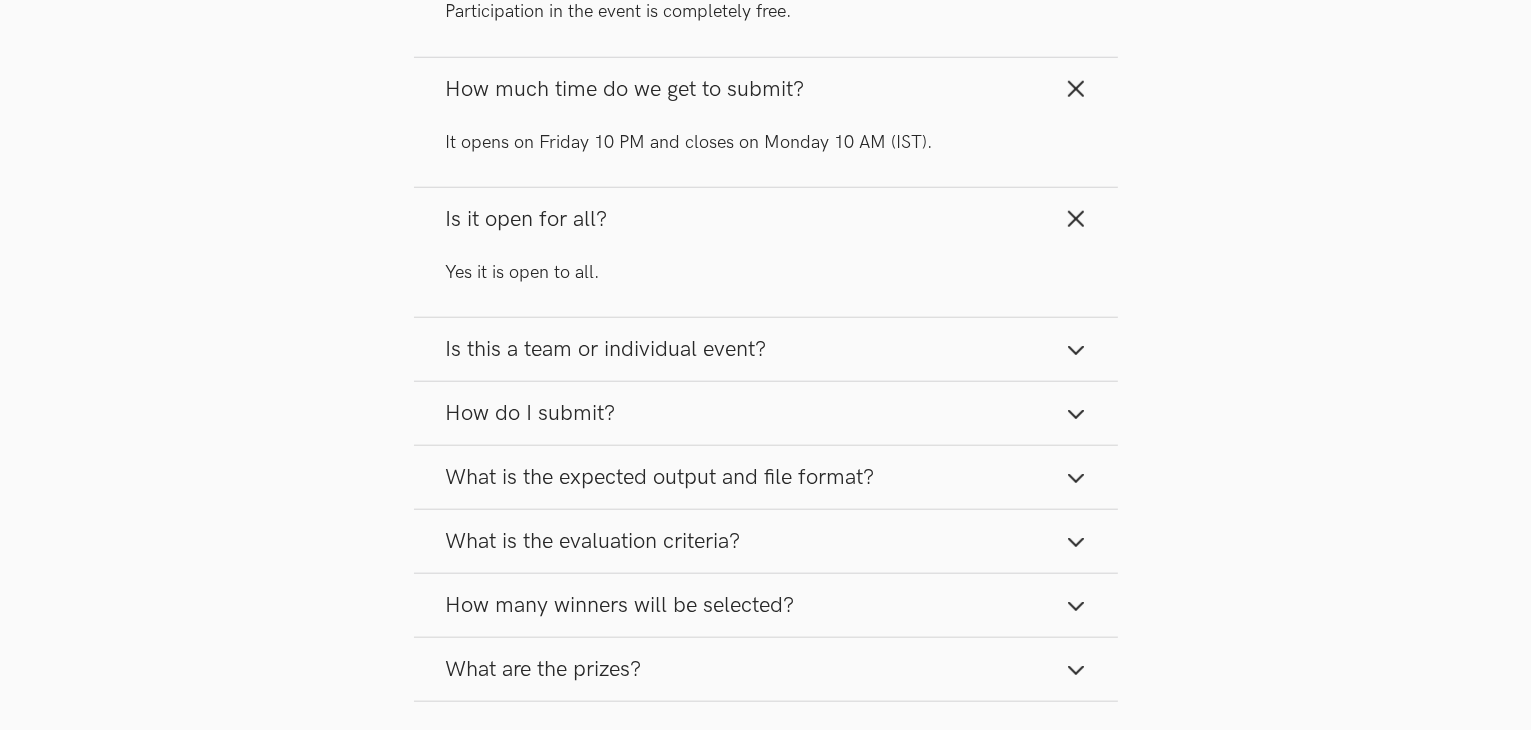 click on "Is this a team or individual event?" at bounding box center (606, 349) 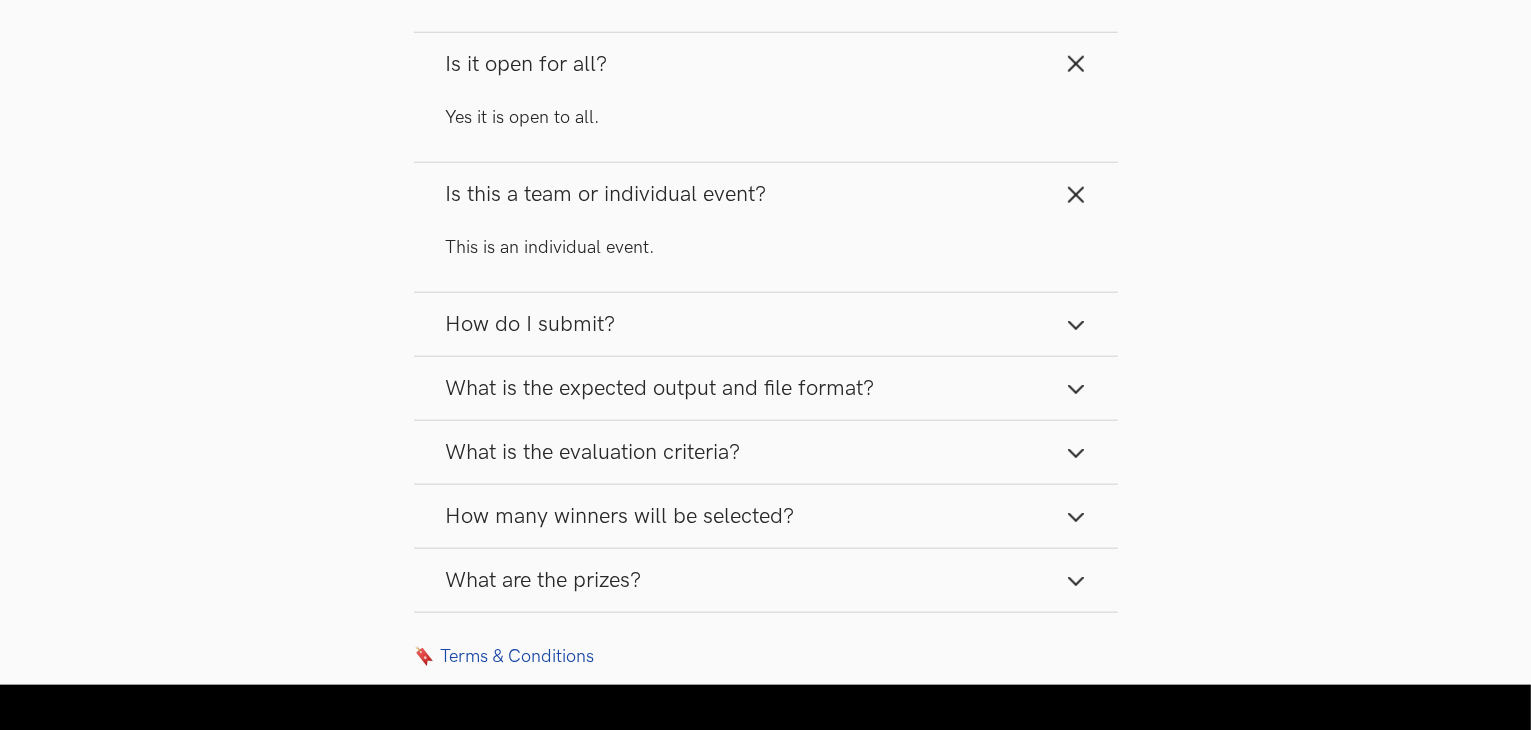 click on "How do I submit?" at bounding box center [766, 324] 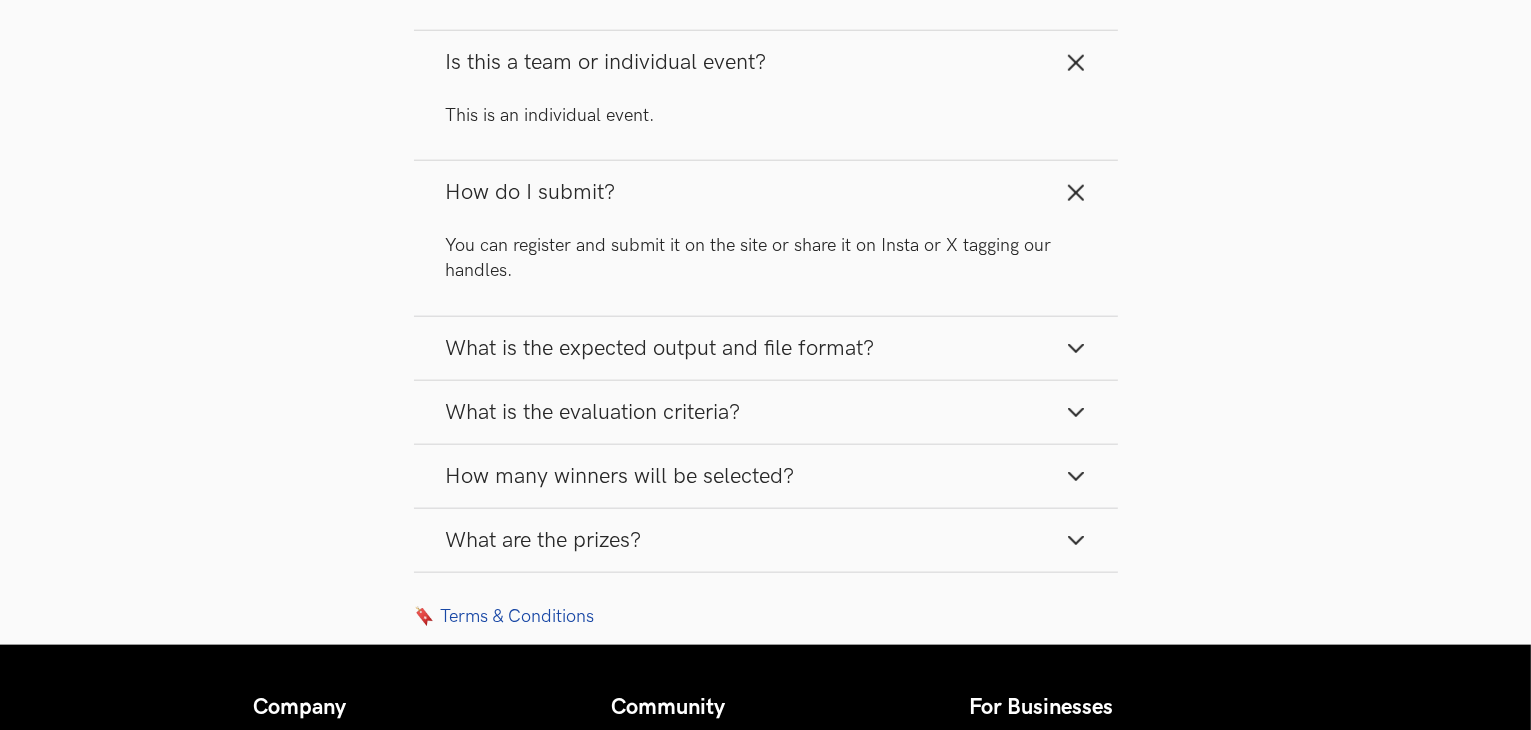 scroll, scrollTop: 2272, scrollLeft: 0, axis: vertical 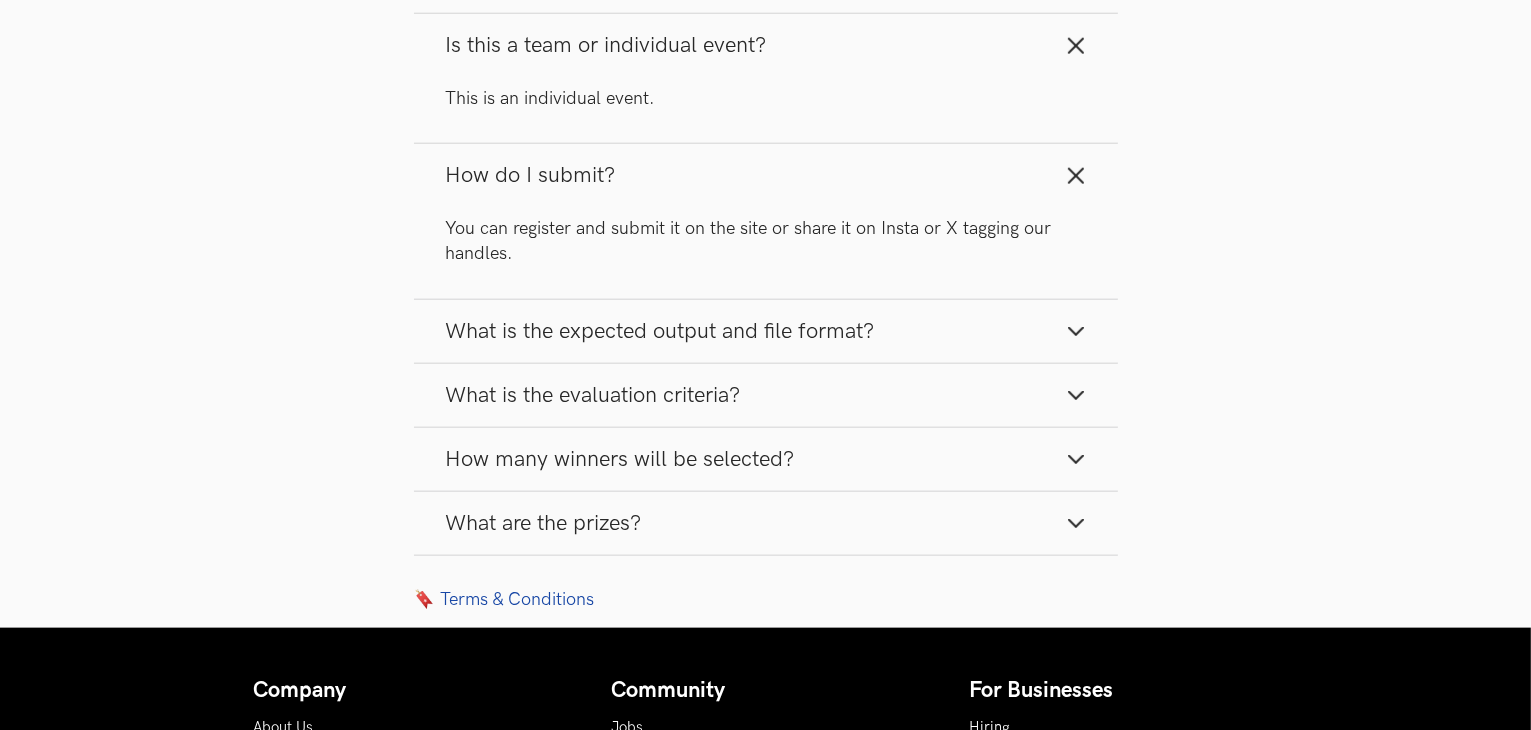 click on "What is the expected output and file format?" at bounding box center (660, 331) 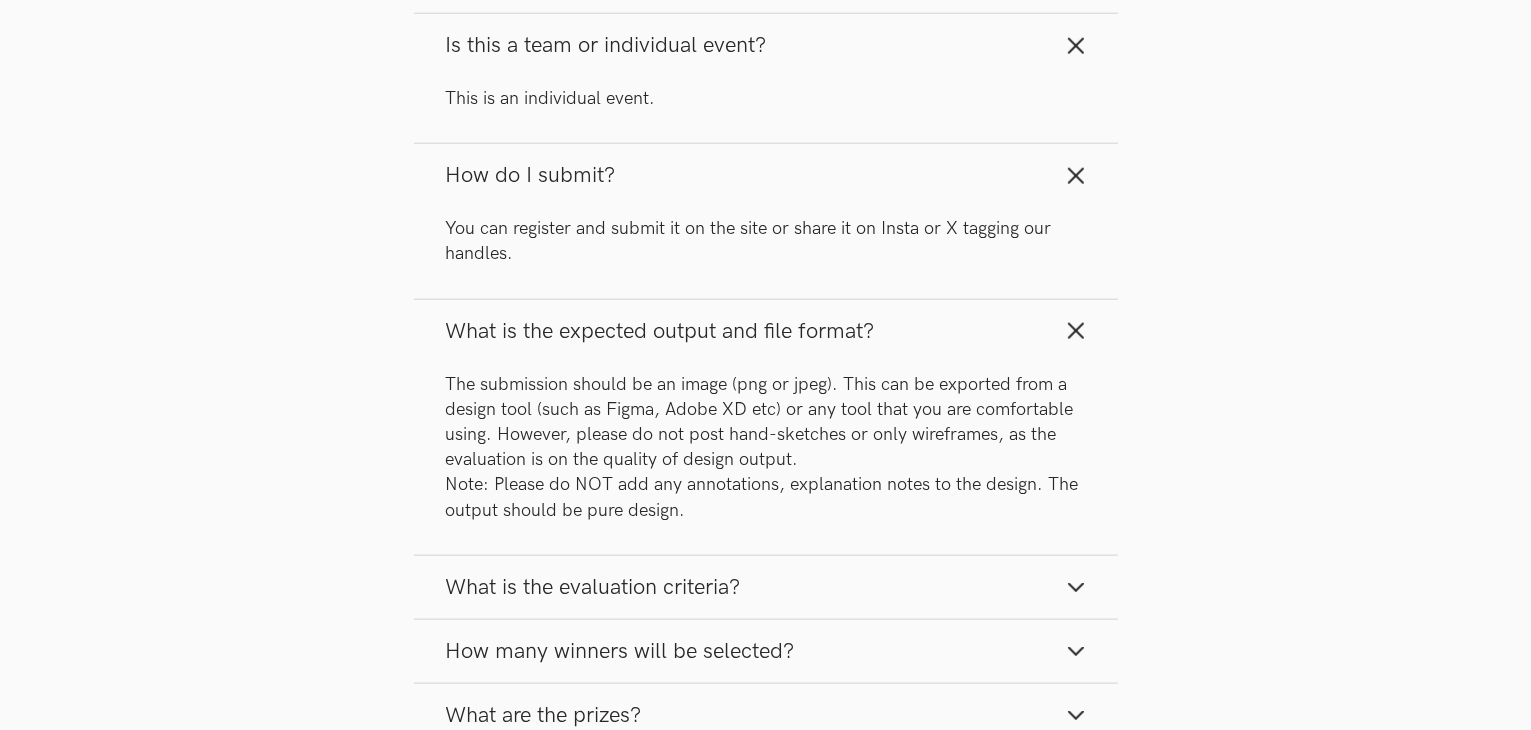 scroll, scrollTop: 2411, scrollLeft: 0, axis: vertical 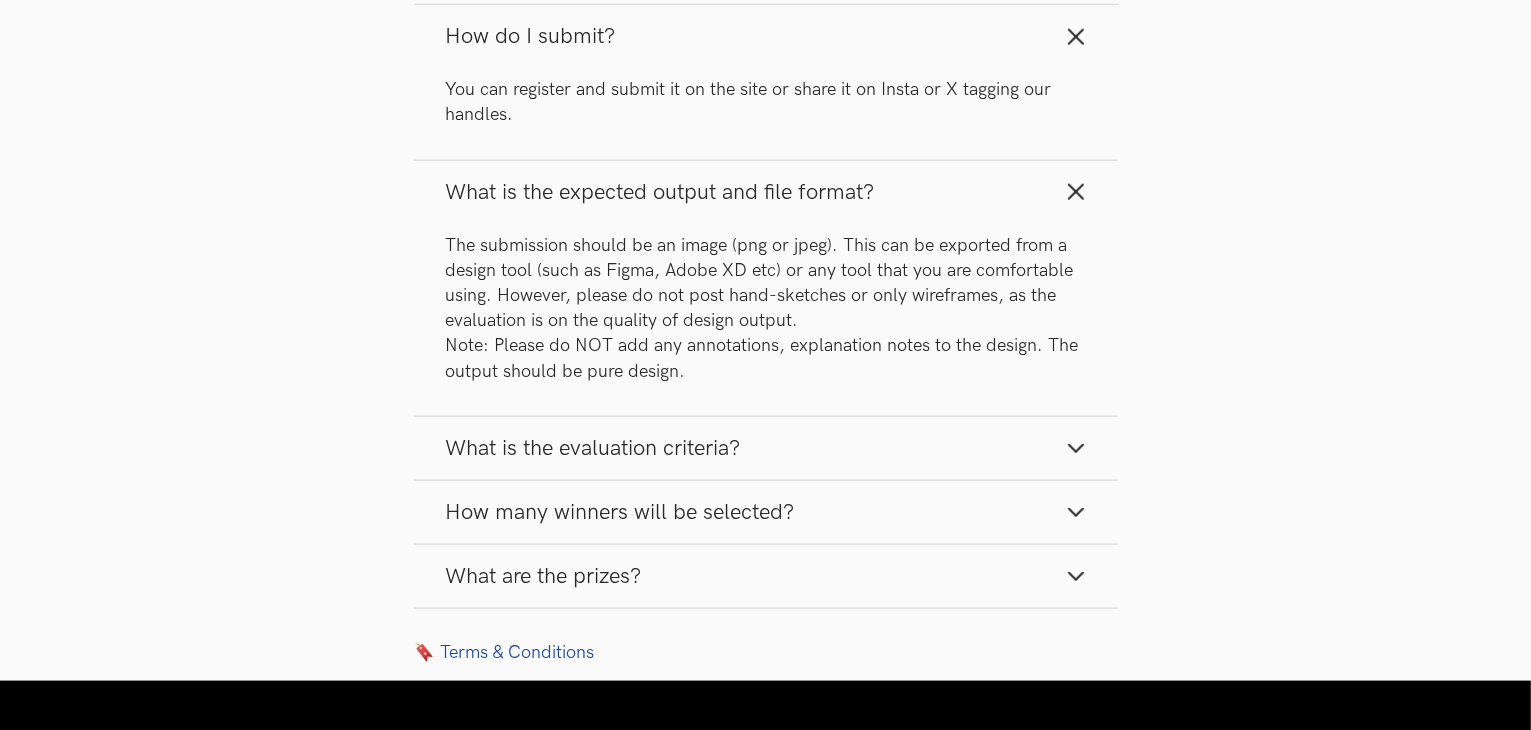 click on "What is the evaluation criteria?" at bounding box center (593, 448) 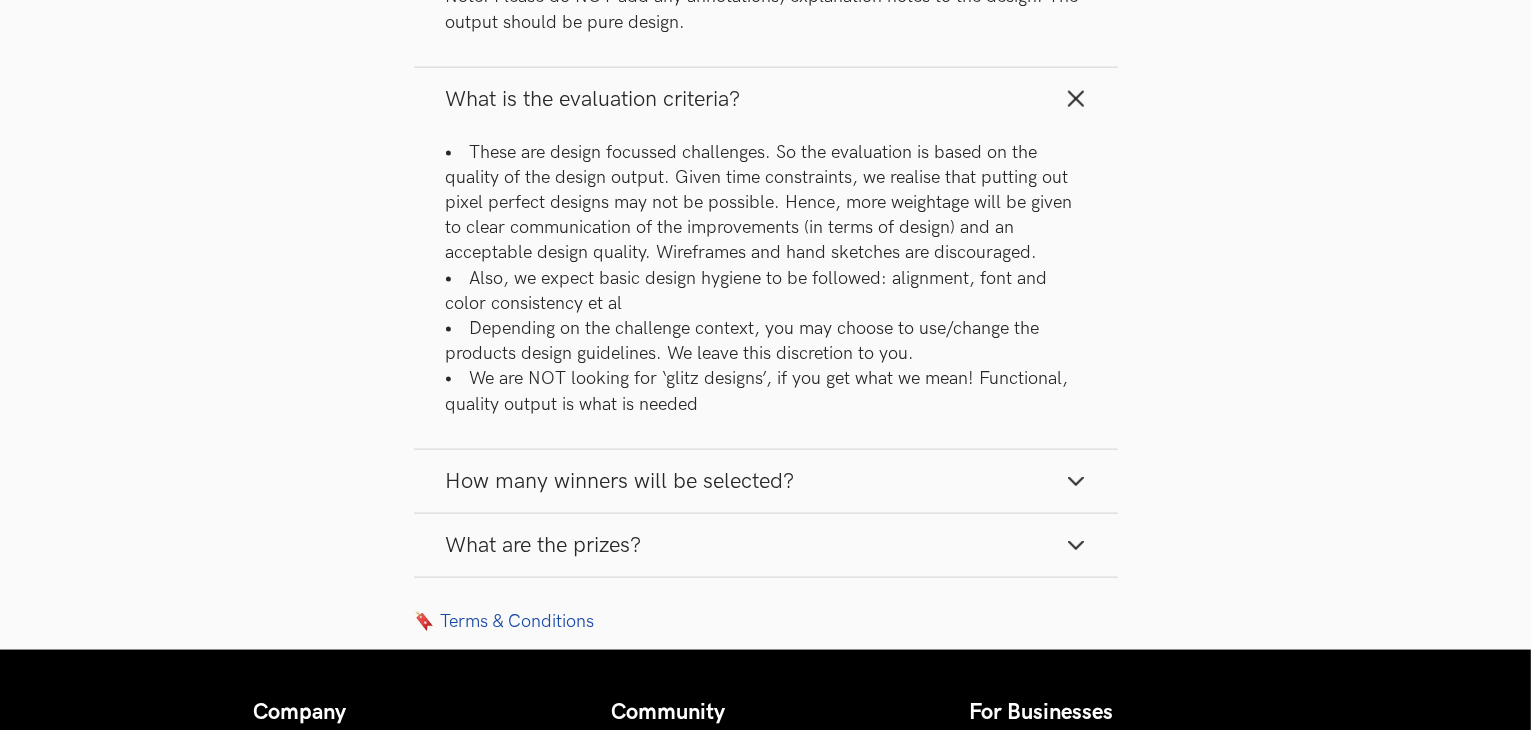 scroll, scrollTop: 2848, scrollLeft: 0, axis: vertical 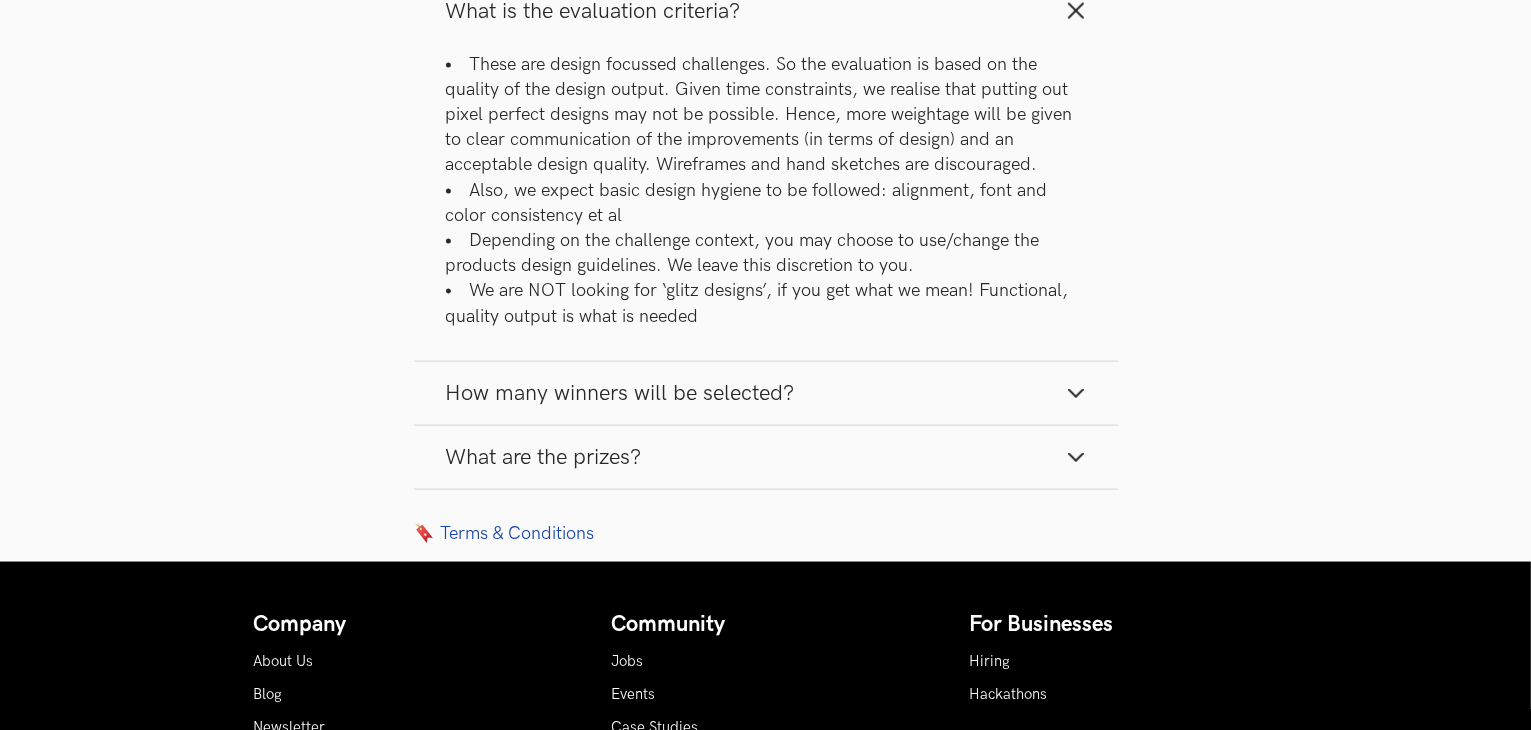 click on "How many winners will be selected?" at bounding box center [620, 393] 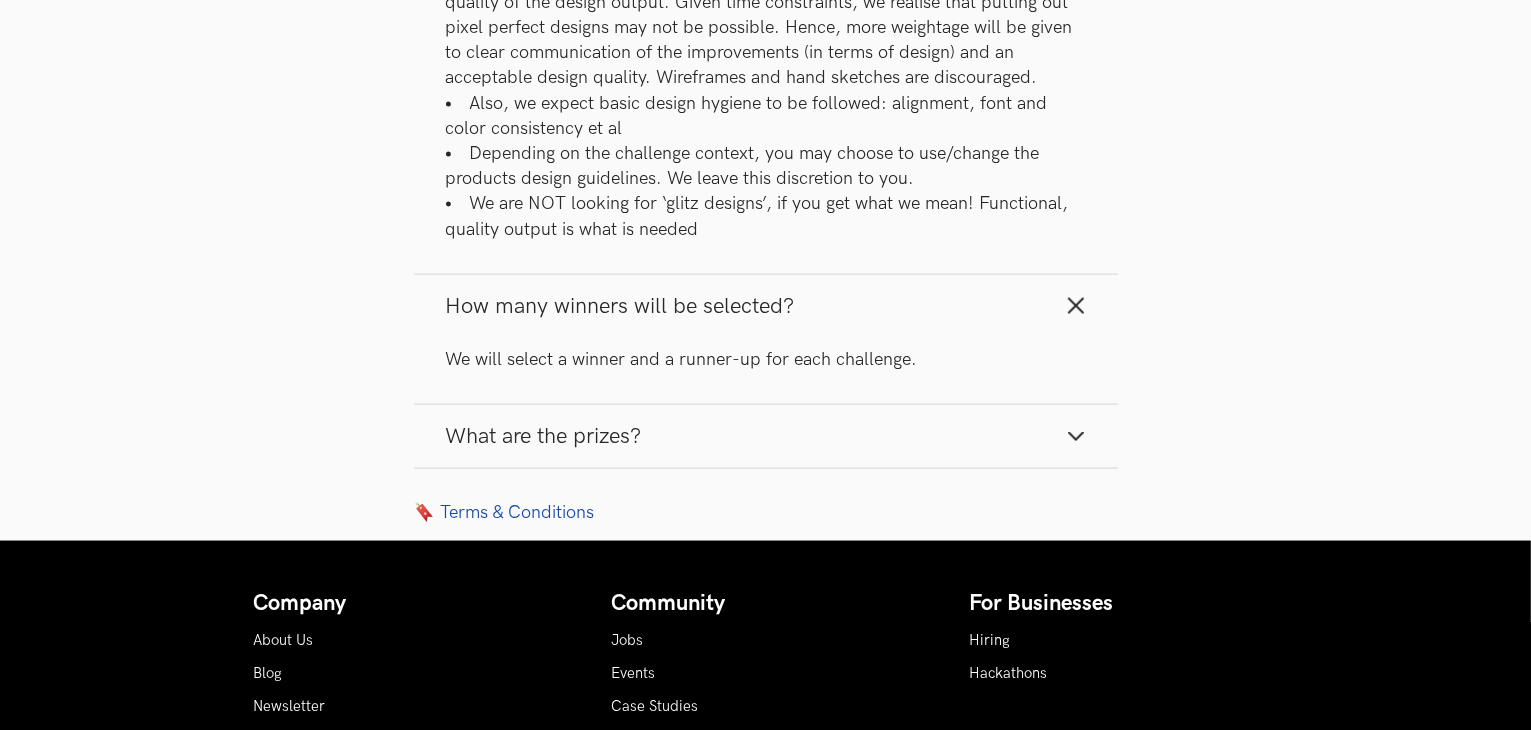 scroll, scrollTop: 2936, scrollLeft: 0, axis: vertical 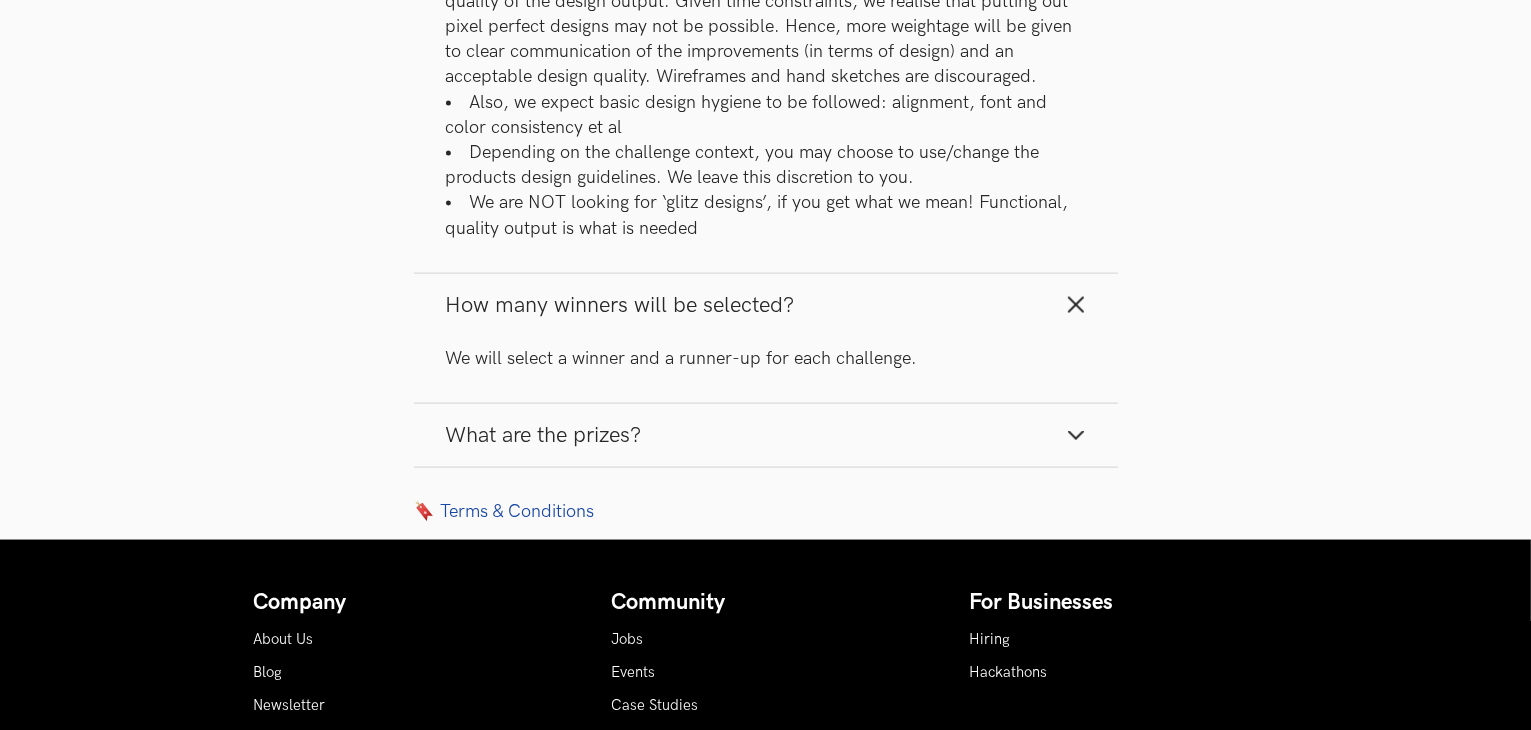 click on "What are the prizes?" at bounding box center [766, 435] 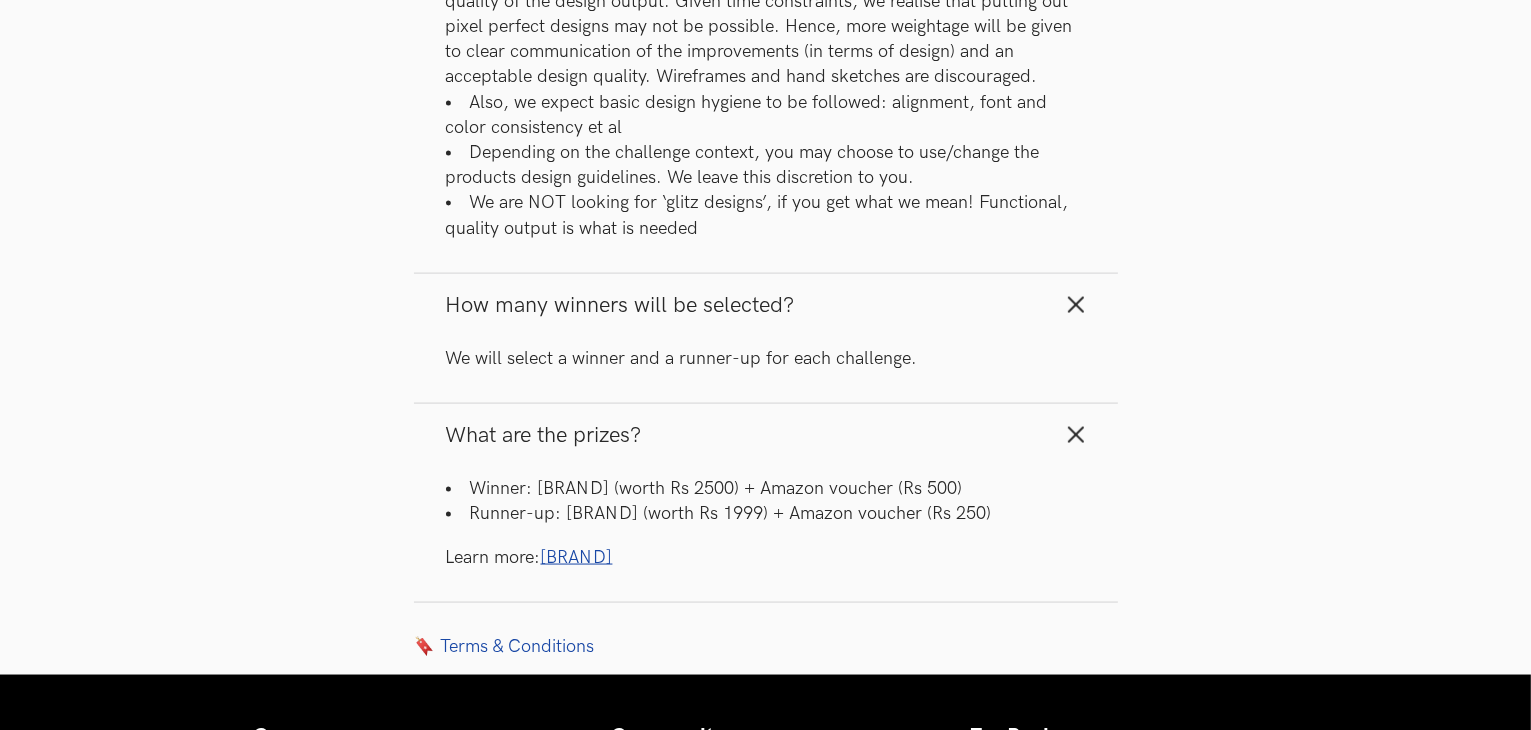 click on "[BRAND]" at bounding box center (577, 557) 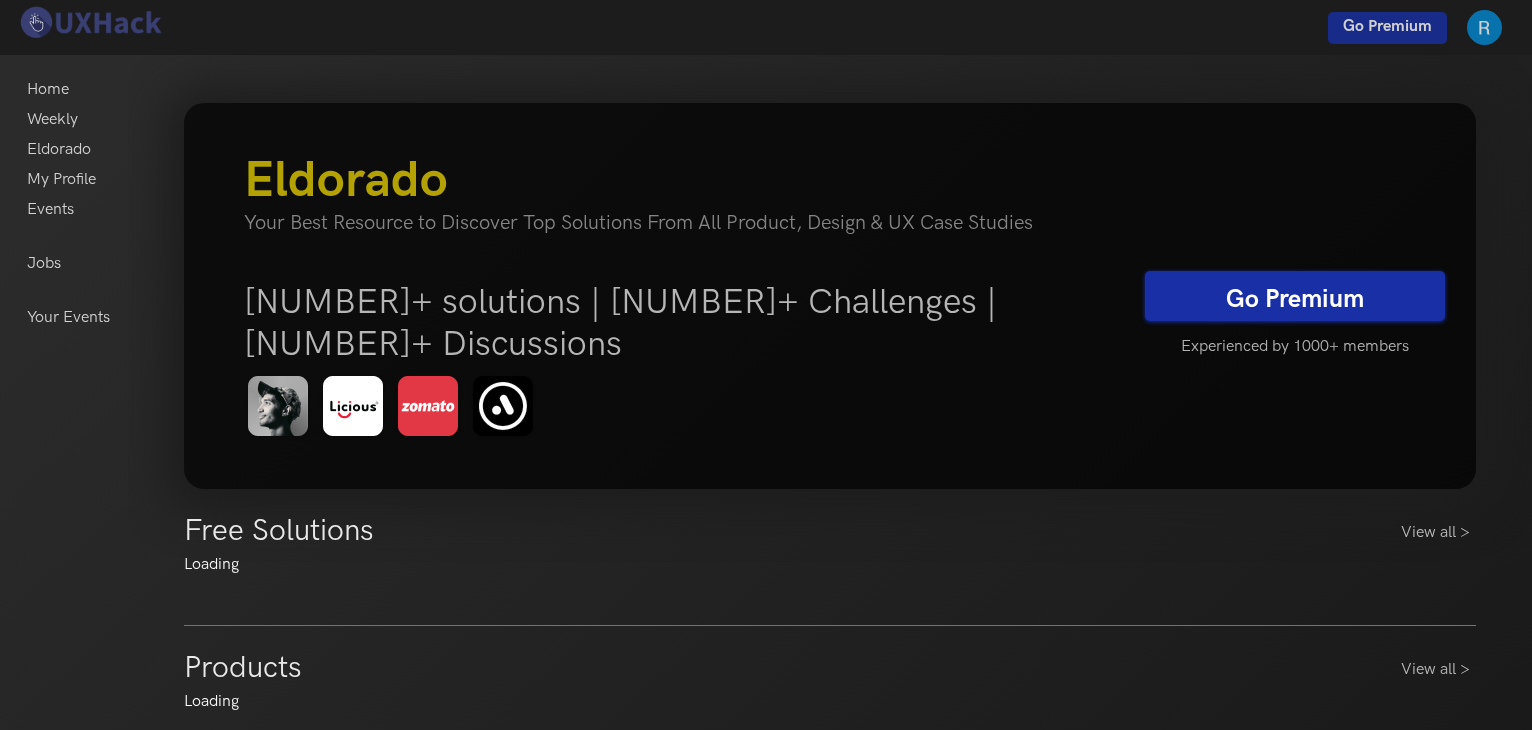 scroll, scrollTop: 0, scrollLeft: 0, axis: both 